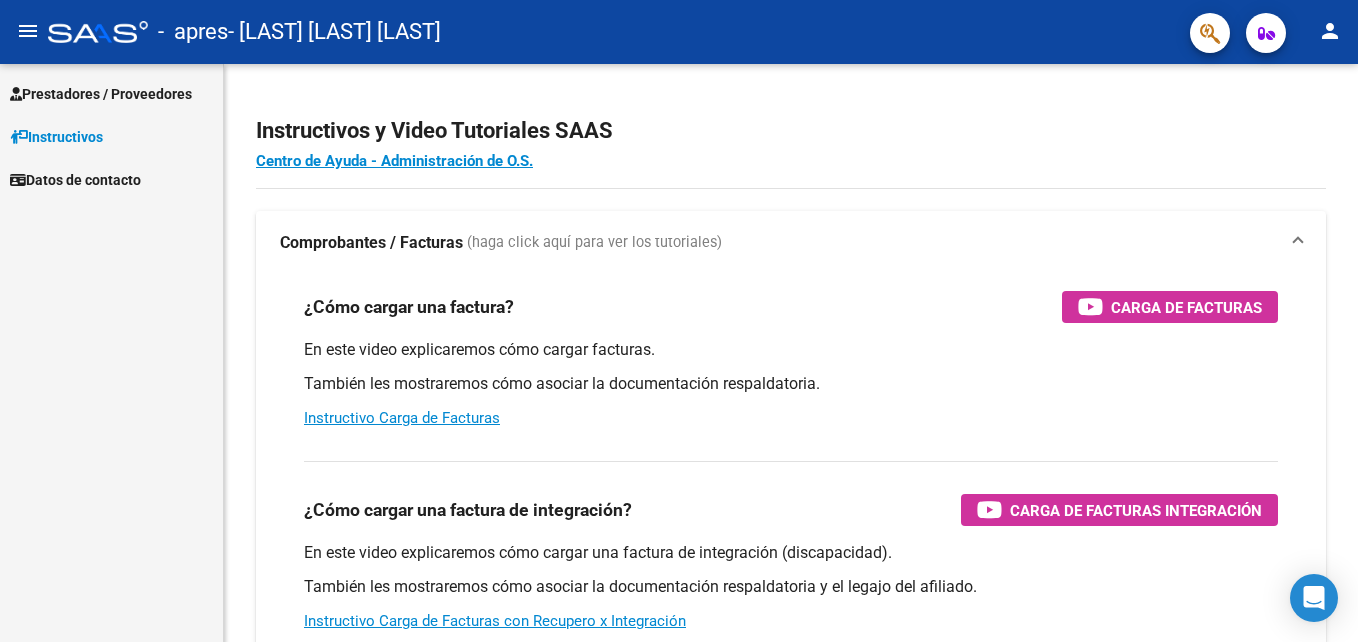 scroll, scrollTop: 0, scrollLeft: 0, axis: both 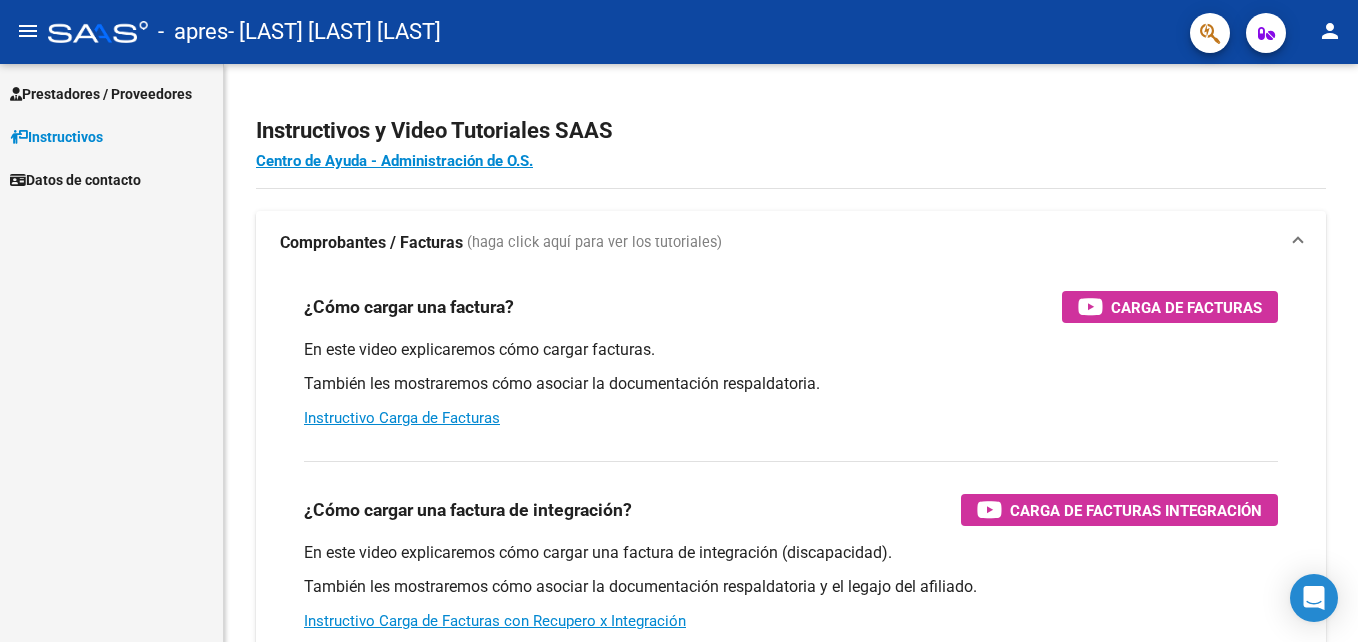 click on "Prestadores / Proveedores" at bounding box center [101, 94] 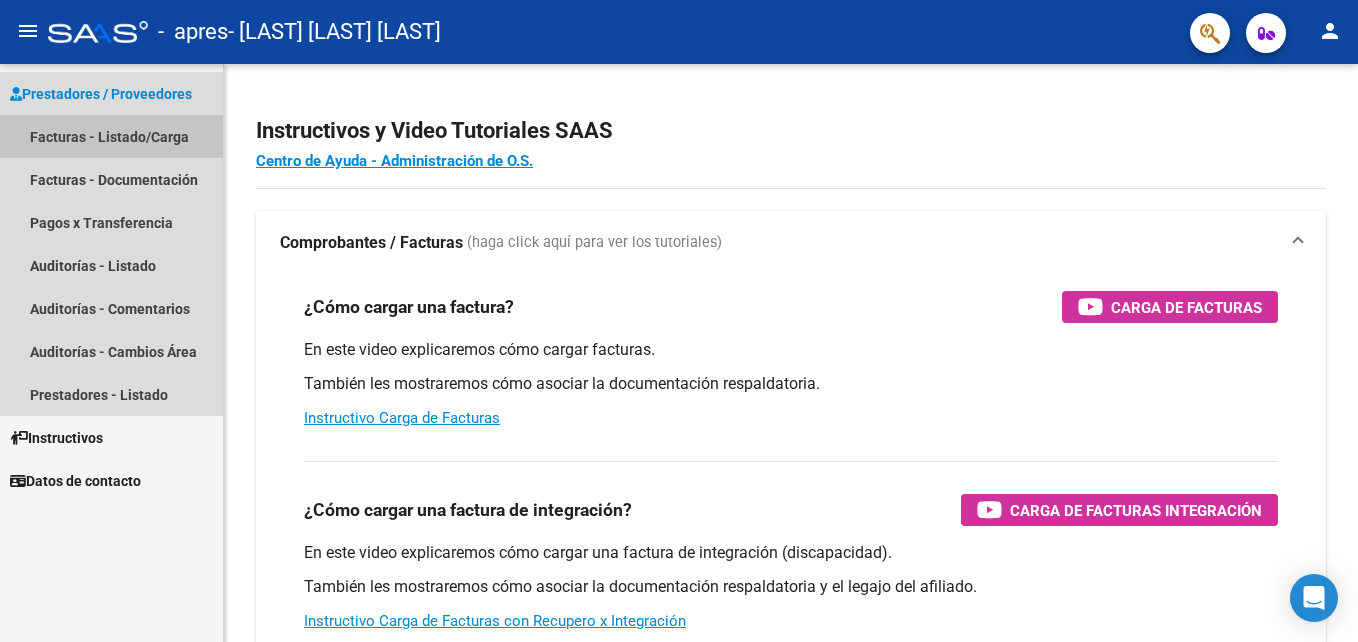 click on "Facturas - Listado/Carga" at bounding box center (111, 136) 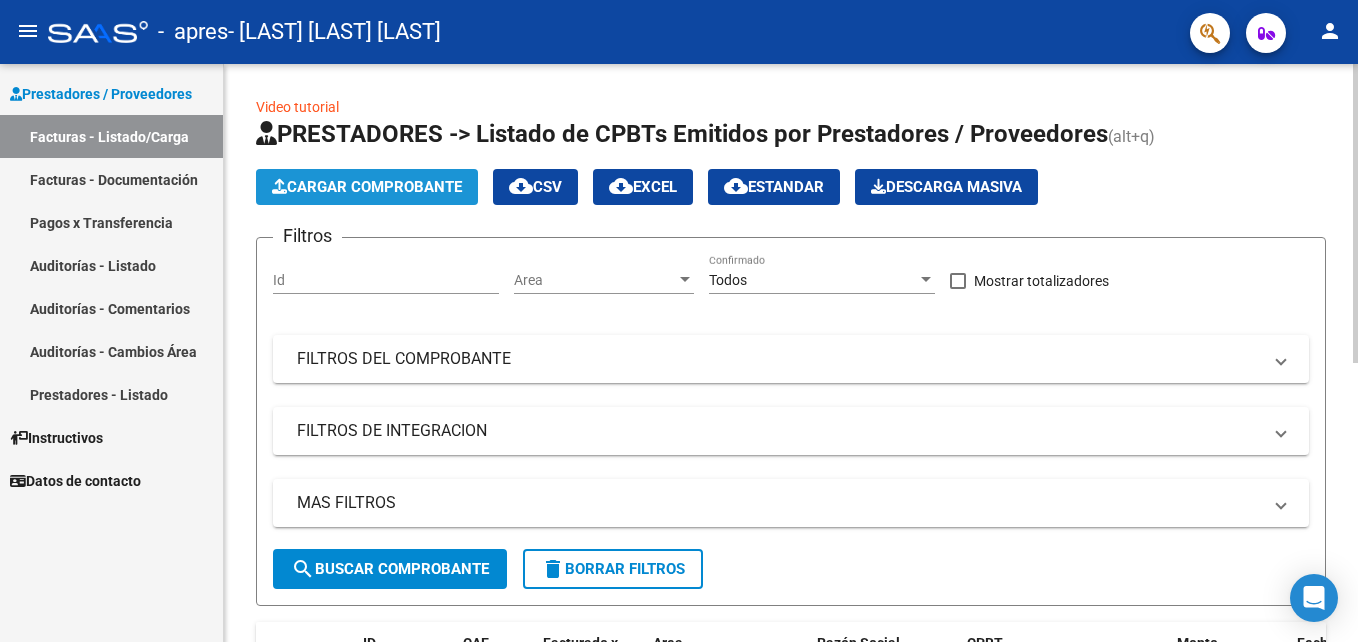 click on "Cargar Comprobante" 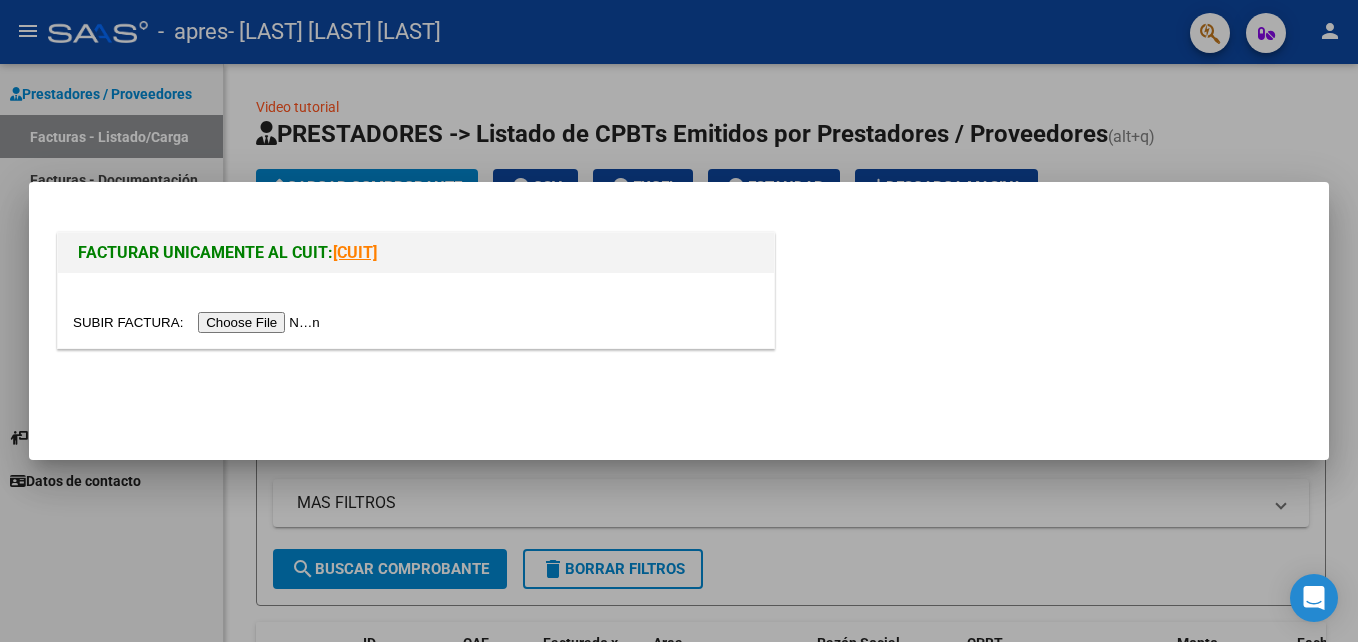 click at bounding box center (679, 321) 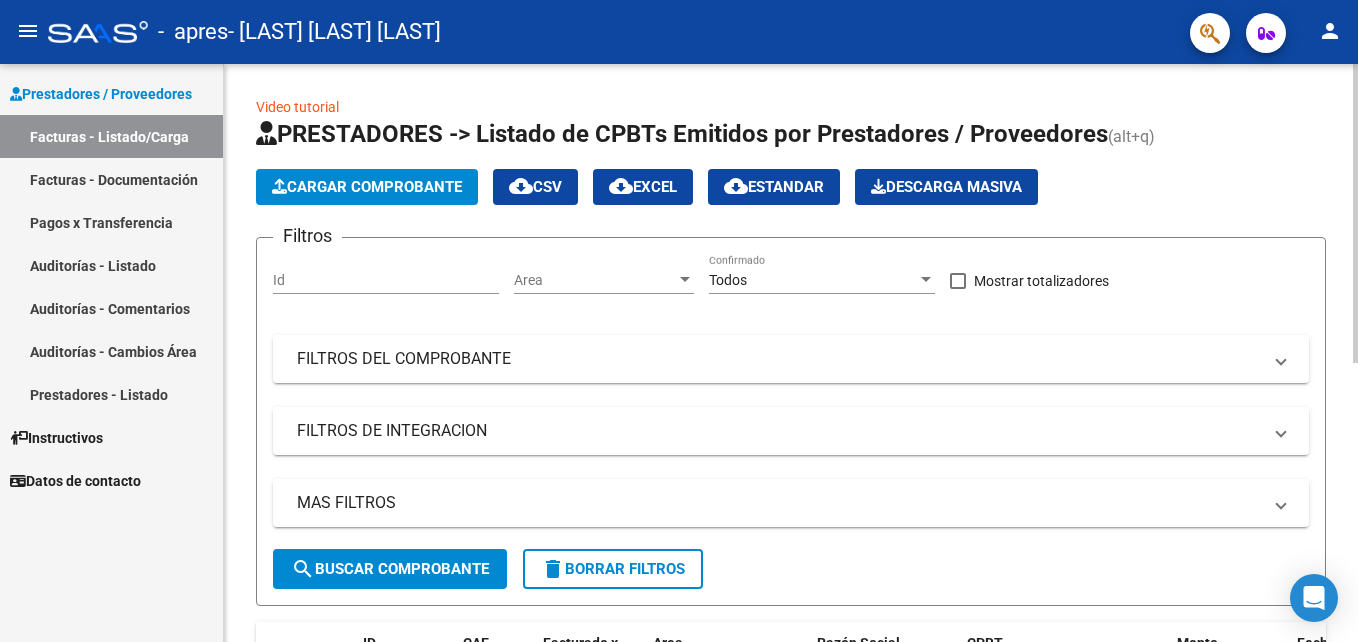 drag, startPoint x: 1351, startPoint y: 105, endPoint x: 1321, endPoint y: 214, distance: 113.053085 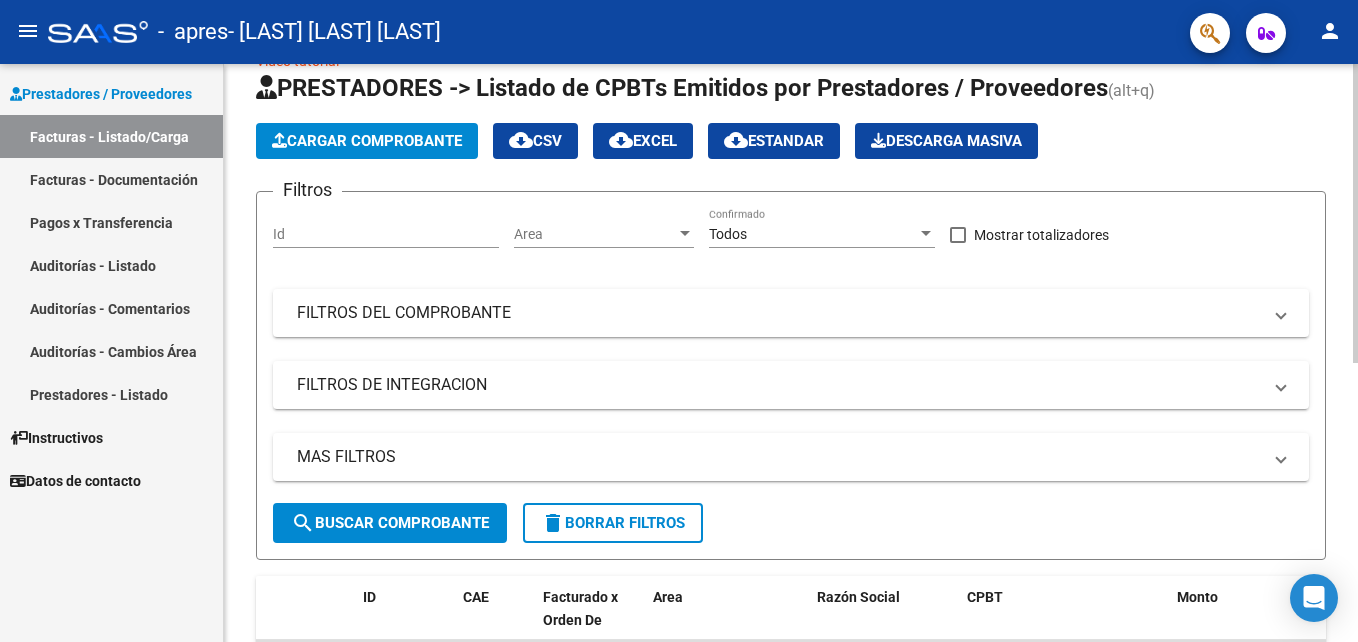 scroll, scrollTop: 19, scrollLeft: 0, axis: vertical 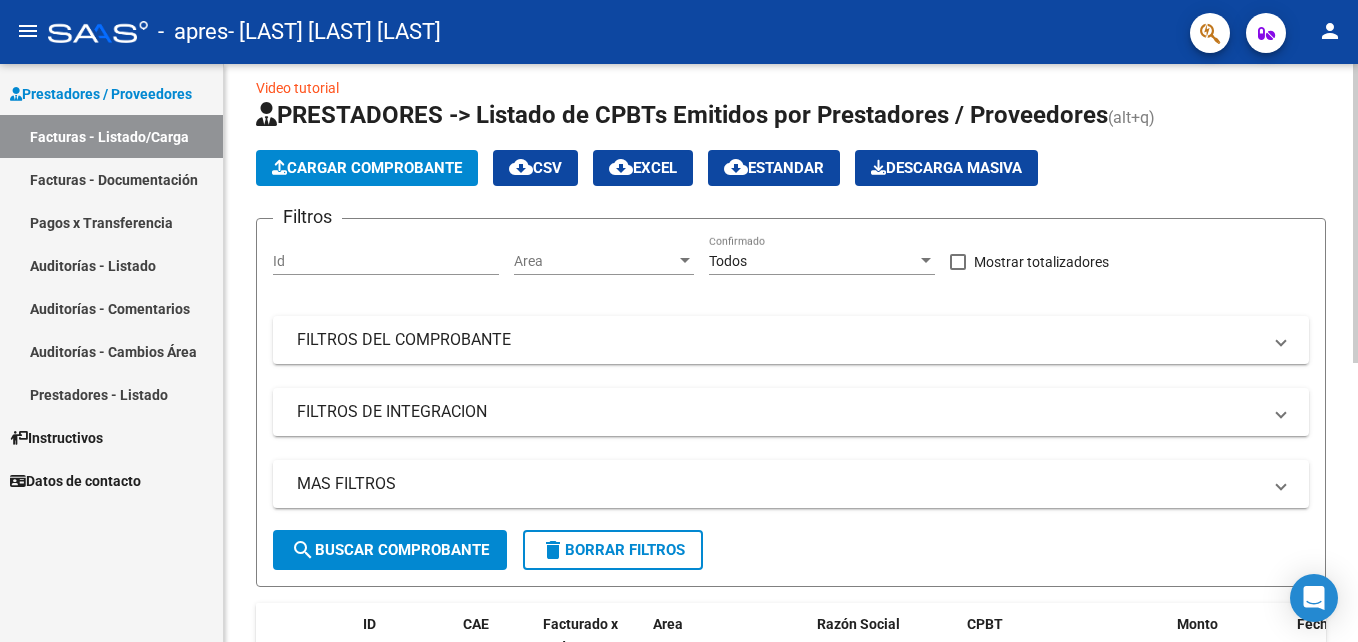click on "menu -   apres   - [LAST] [LAST] [LAST] person    Prestadores / Proveedores Facturas - Listado/Carga Facturas - Documentación Pagos x Transferencia Auditorías - Listado Auditorías - Comentarios Auditorías - Cambios Área Prestadores - Listado    Instructivos    Datos de contacto  Video tutorial   PRESTADORES -> Listado de CPBTs Emitidos por Prestadores / Proveedores (alt+q)   Cargar Comprobante
cloud_download  CSV  cloud_download  EXCEL  cloud_download  Estandar   Descarga Masiva
Filtros Id Area Area Todos Confirmado   Mostrar totalizadores   FILTROS DEL COMPROBANTE  Comprobante Tipo Comprobante Tipo Start date – End date Fec. Comprobante Desde / Hasta Días Emisión Desde(cant. días) Días Emisión Hasta(cant. días) CUIT / Razón Social Pto. Venta Nro. Comprobante Código SSS CAE Válido CAE Válido Todos Cargado Módulo Hosp. Todos Tiene facturacion Apócrifa Hospital Refes  FILTROS DE INTEGRACION  Período De Prestación Todos Rendido x SSS (dr_envio) Tipo de Registro Todos" at bounding box center [679, 321] 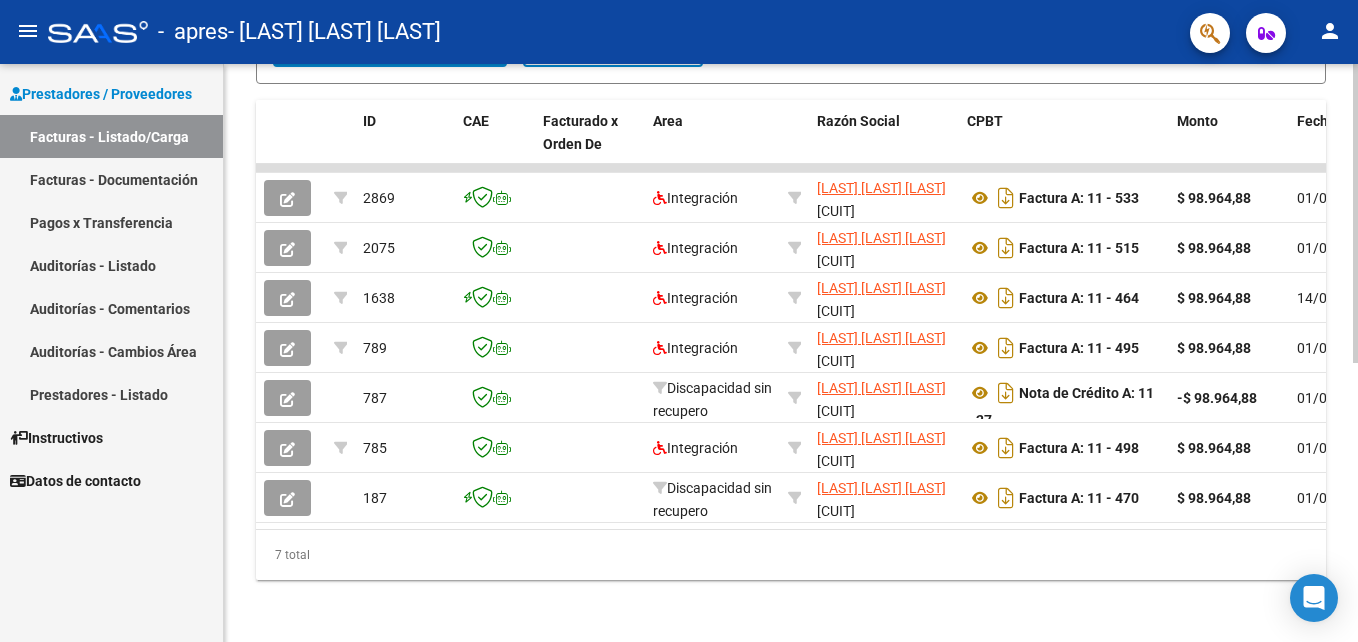 click on "menu -   apres   - [LAST] [LAST] [LAST] person    Prestadores / Proveedores Facturas - Listado/Carga Facturas - Documentación Pagos x Transferencia Auditorías - Listado Auditorías - Comentarios Auditorías - Cambios Área Prestadores - Listado    Instructivos    Datos de contacto  Video tutorial   PRESTADORES -> Listado de CPBTs Emitidos por Prestadores / Proveedores (alt+q)   Cargar Comprobante
cloud_download  CSV  cloud_download  EXCEL  cloud_download  Estandar   Descarga Masiva
Filtros Id Area Area Todos Confirmado   Mostrar totalizadores   FILTROS DEL COMPROBANTE  Comprobante Tipo Comprobante Tipo Start date – End date Fec. Comprobante Desde / Hasta Días Emisión Desde(cant. días) Días Emisión Hasta(cant. días) CUIT / Razón Social Pto. Venta Nro. Comprobante Código SSS CAE Válido CAE Válido Todos Cargado Módulo Hosp. Todos Tiene facturacion Apócrifa Hospital Refes  FILTROS DE INTEGRACION  Período De Prestación Campos del Archivo de Rendición Devuelto x SSS (dr_envio)" at bounding box center [679, 321] 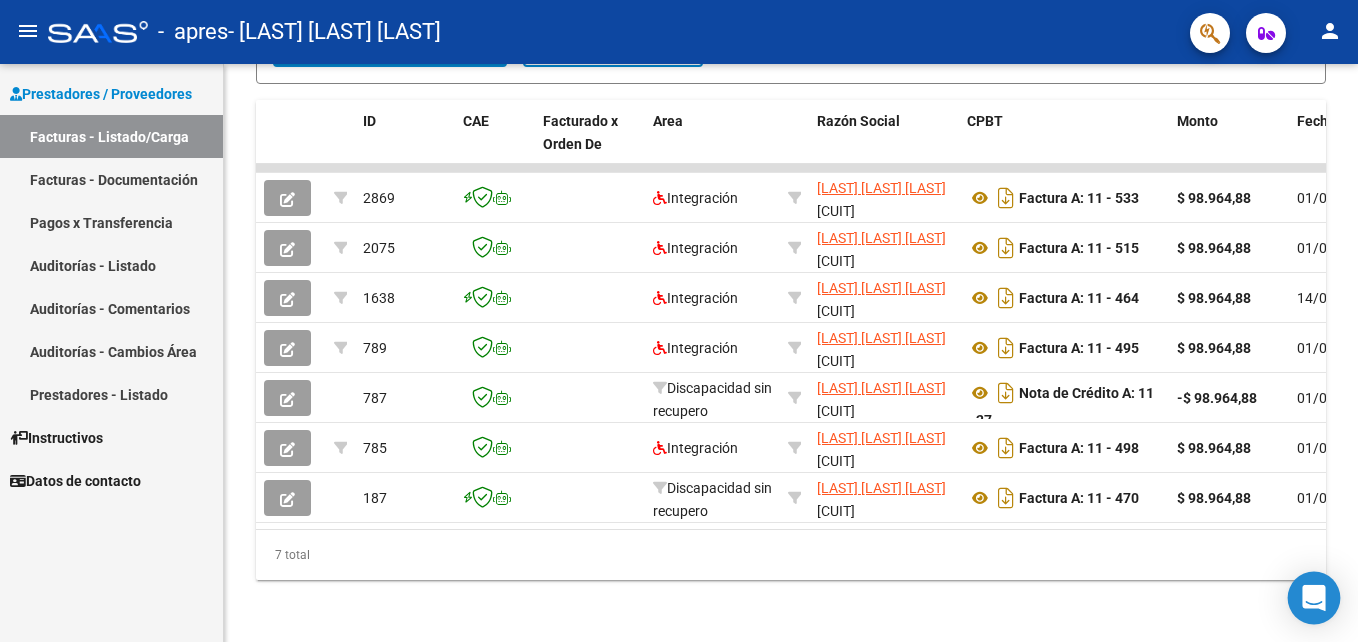 scroll, scrollTop: 526, scrollLeft: 0, axis: vertical 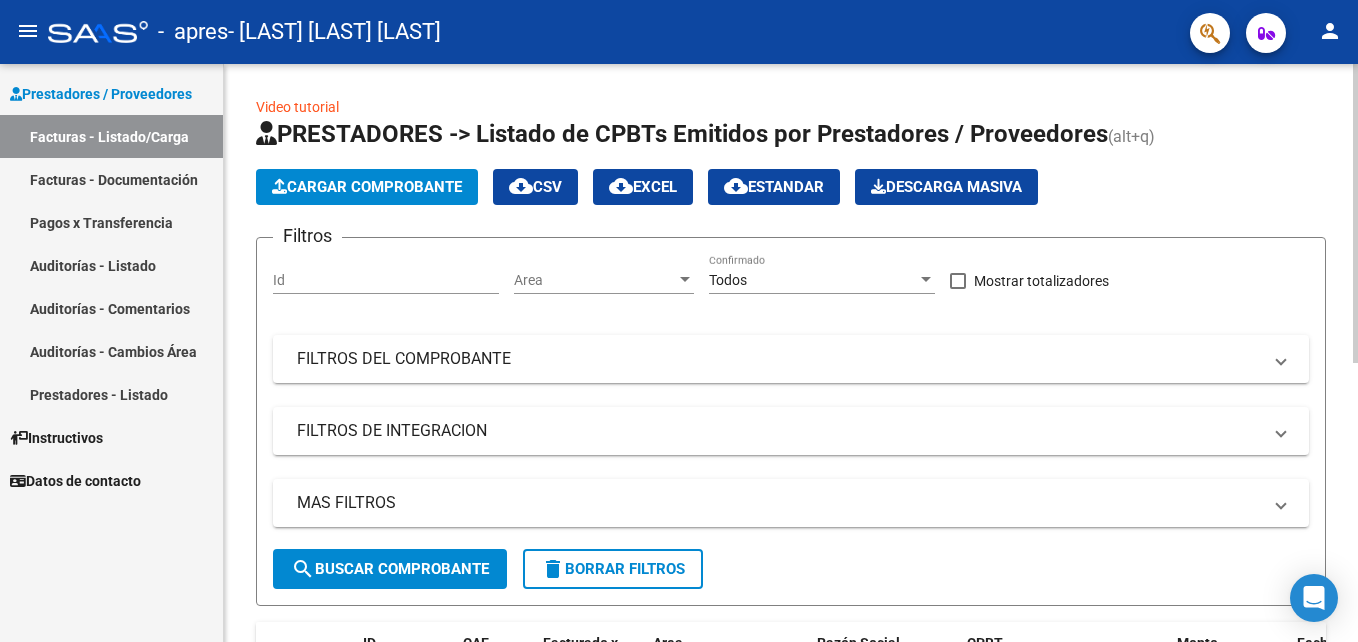 click 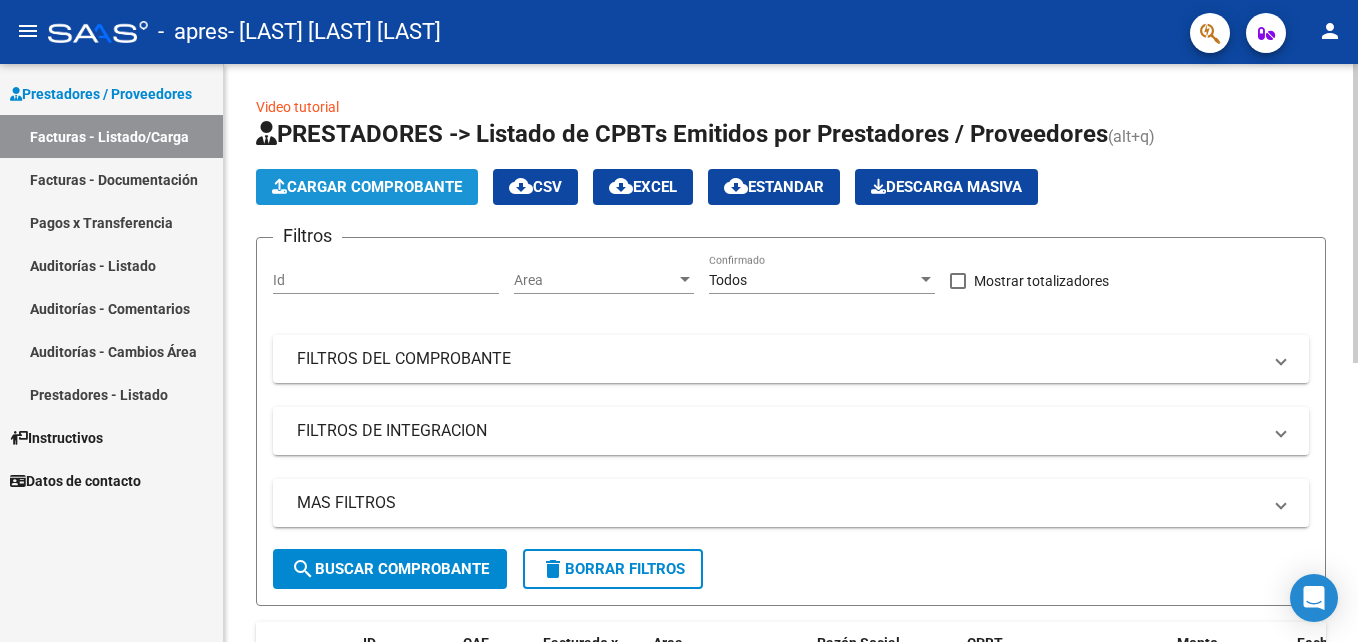 click on "Cargar Comprobante" 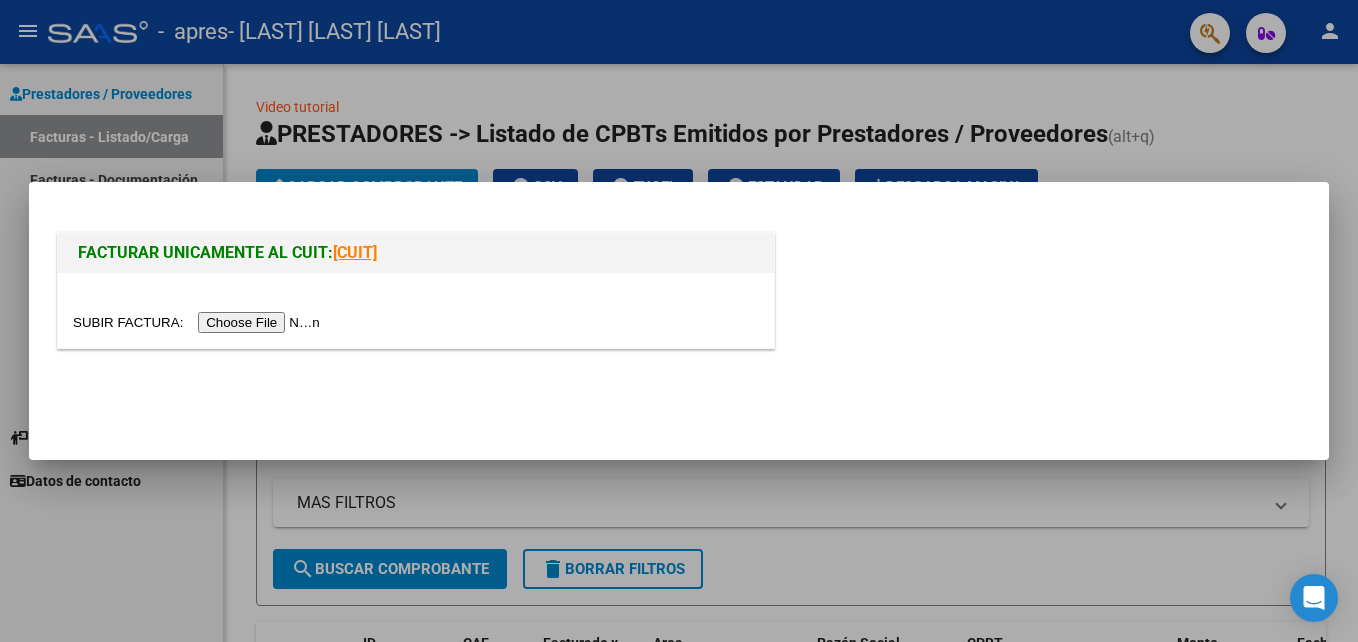 click at bounding box center (199, 322) 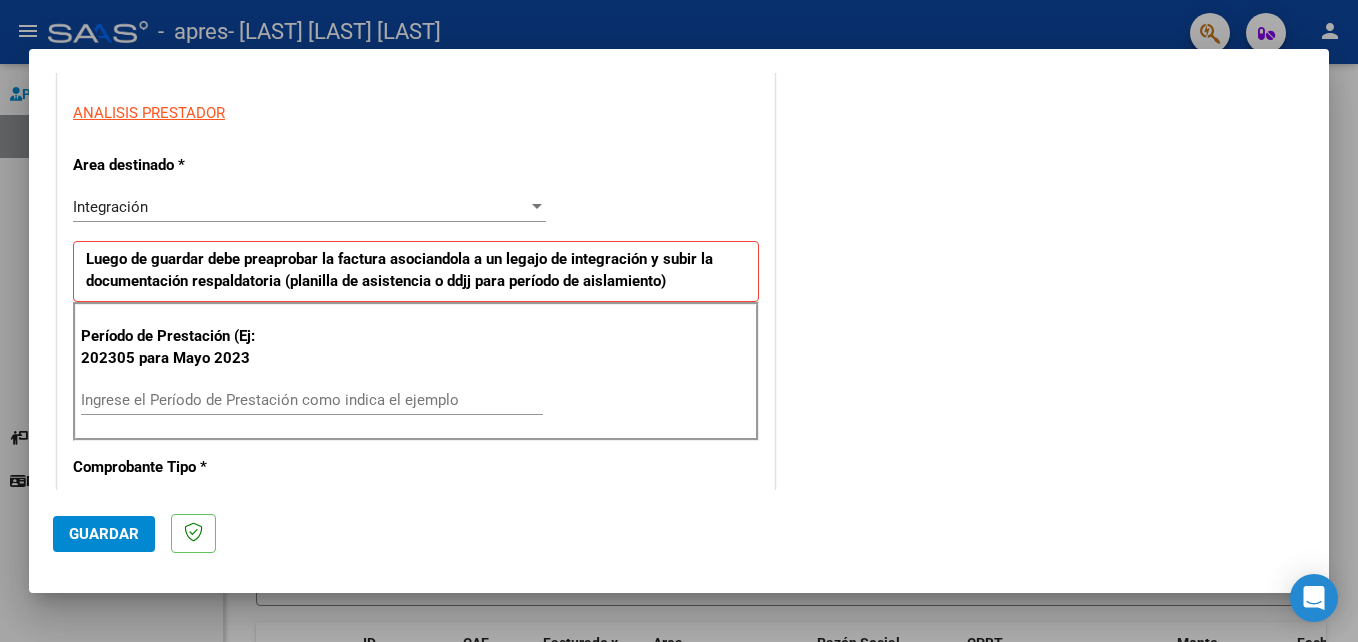 scroll, scrollTop: 372, scrollLeft: 0, axis: vertical 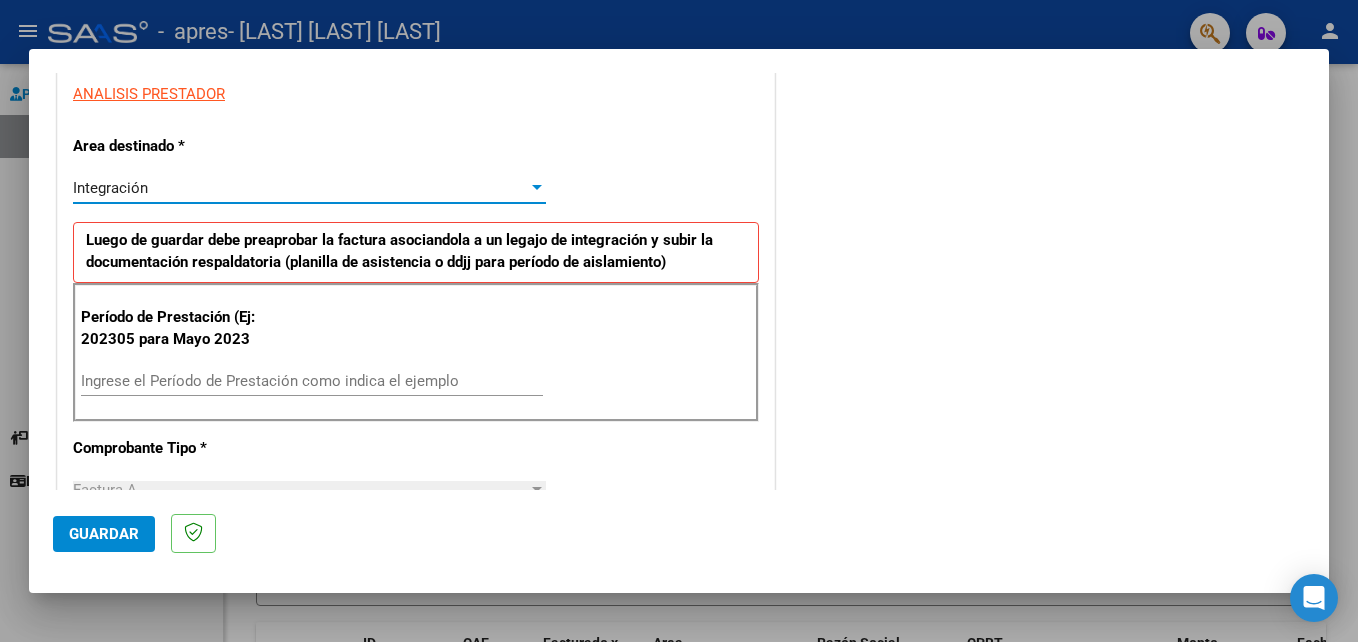 click at bounding box center (537, 187) 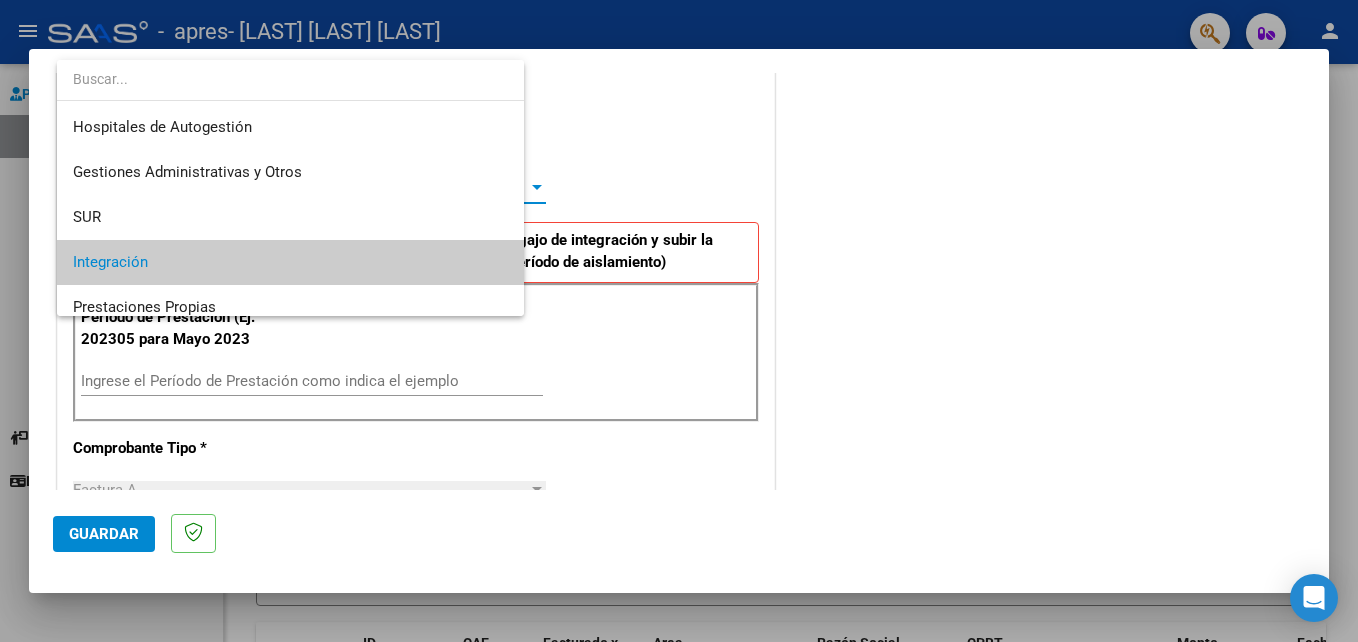 scroll, scrollTop: 75, scrollLeft: 0, axis: vertical 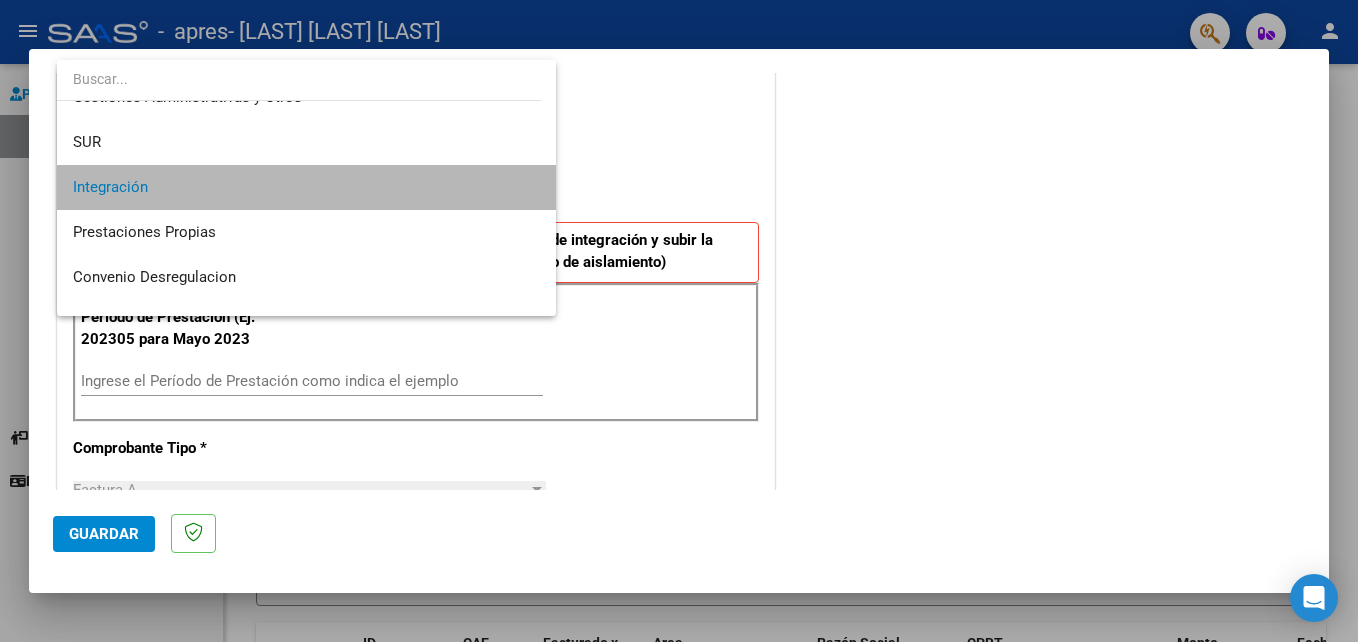 click on "Integración" at bounding box center [306, 187] 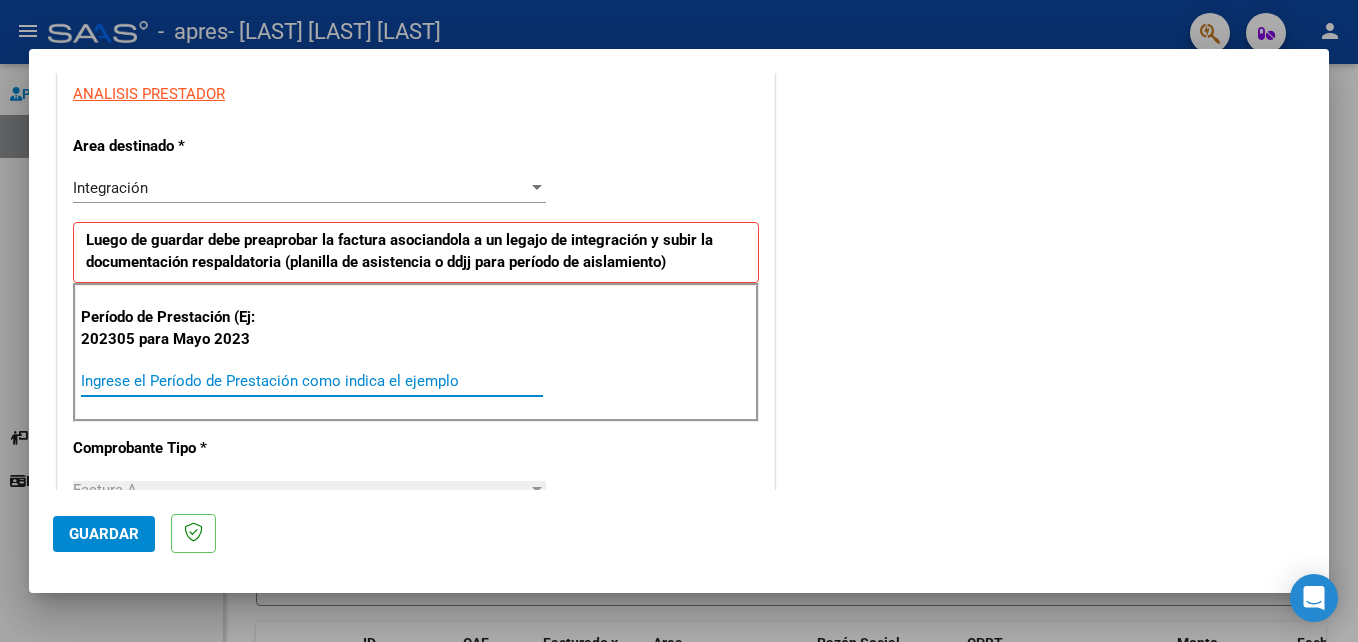 click on "Ingrese el Período de Prestación como indica el ejemplo" at bounding box center (312, 381) 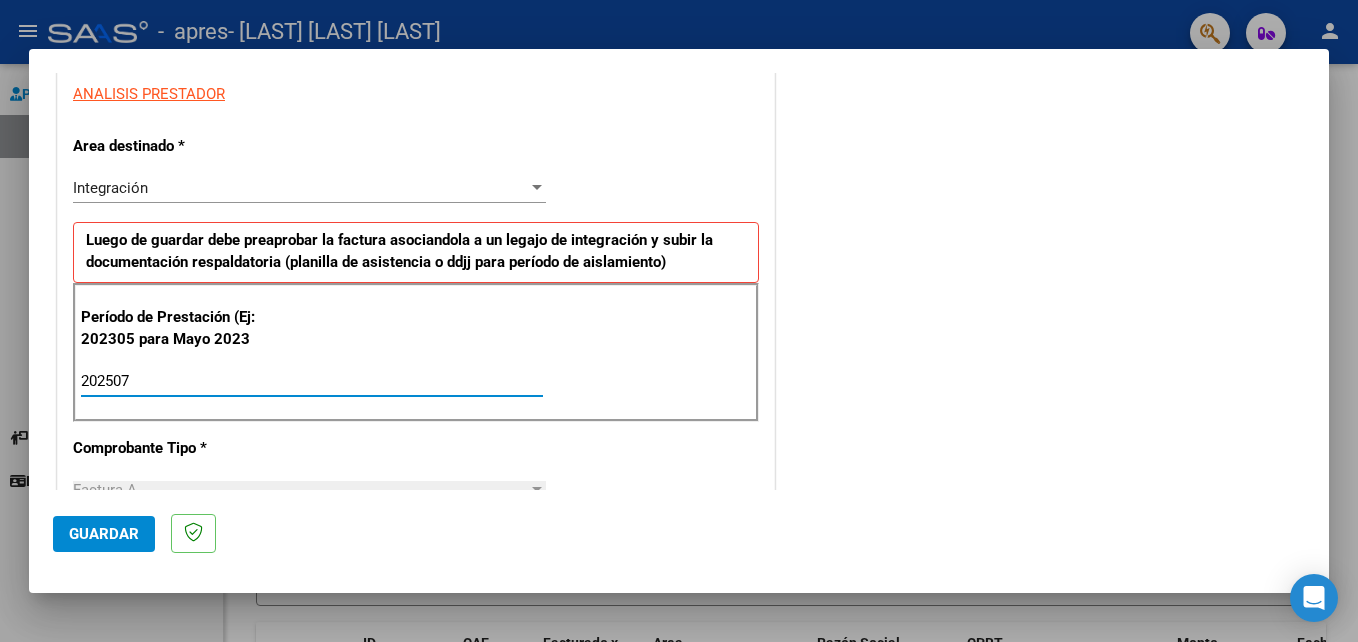 type on "202507" 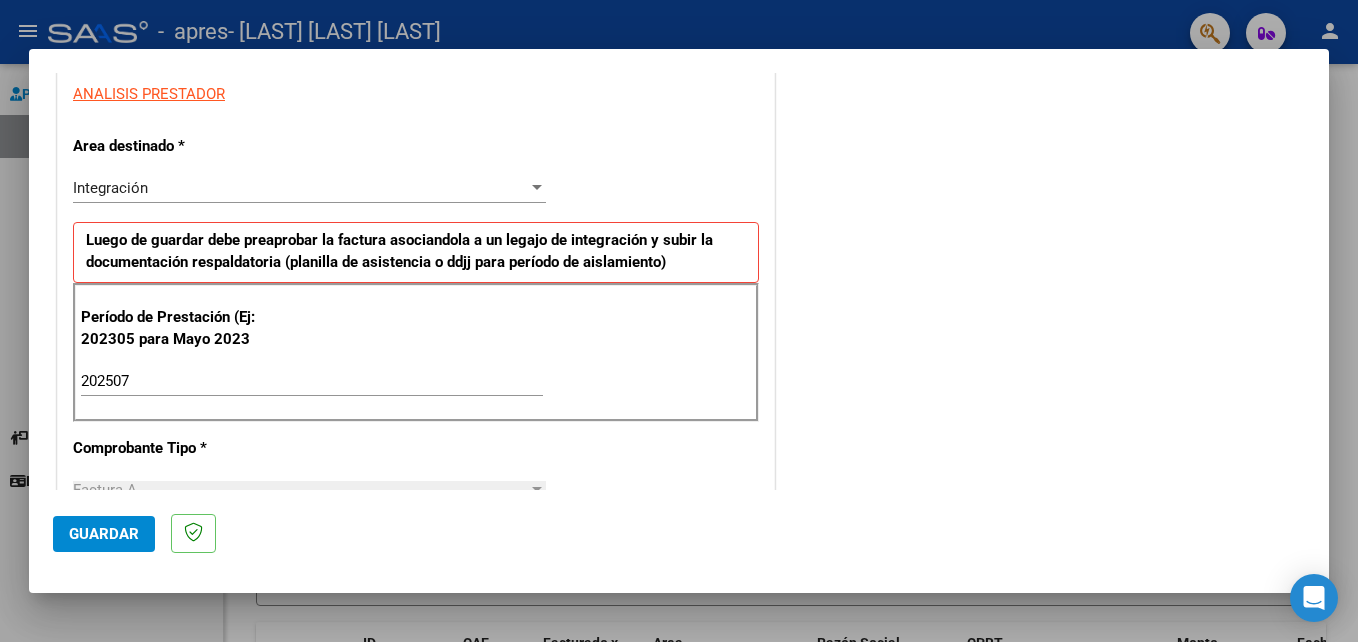 scroll, scrollTop: 387, scrollLeft: 0, axis: vertical 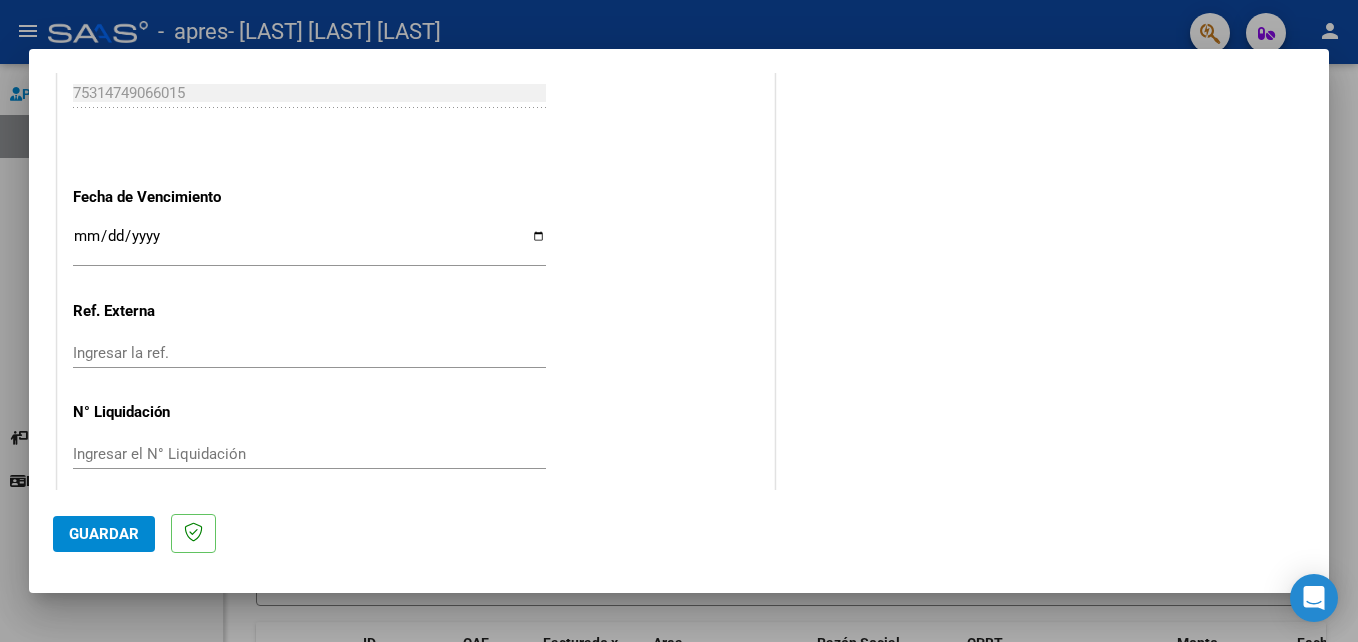 click on "Ingresar la fecha" at bounding box center [309, 244] 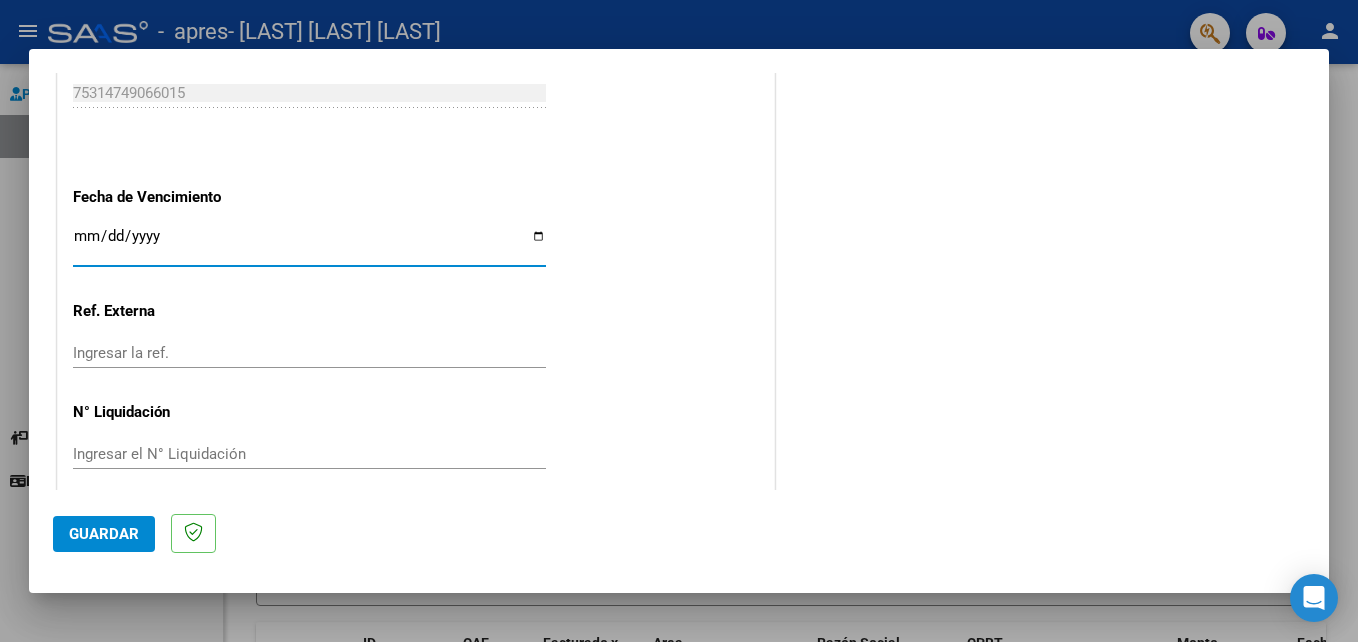 click on "Ingresar la fecha" at bounding box center (309, 244) 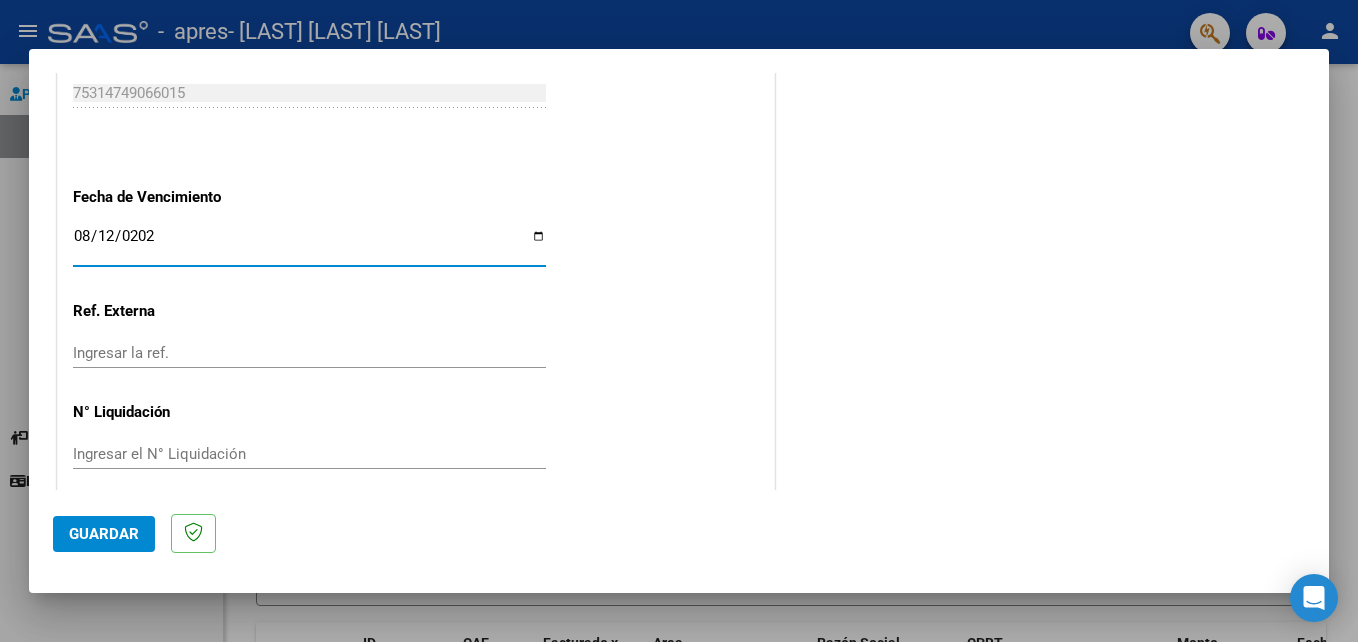 type on "2025-08-12" 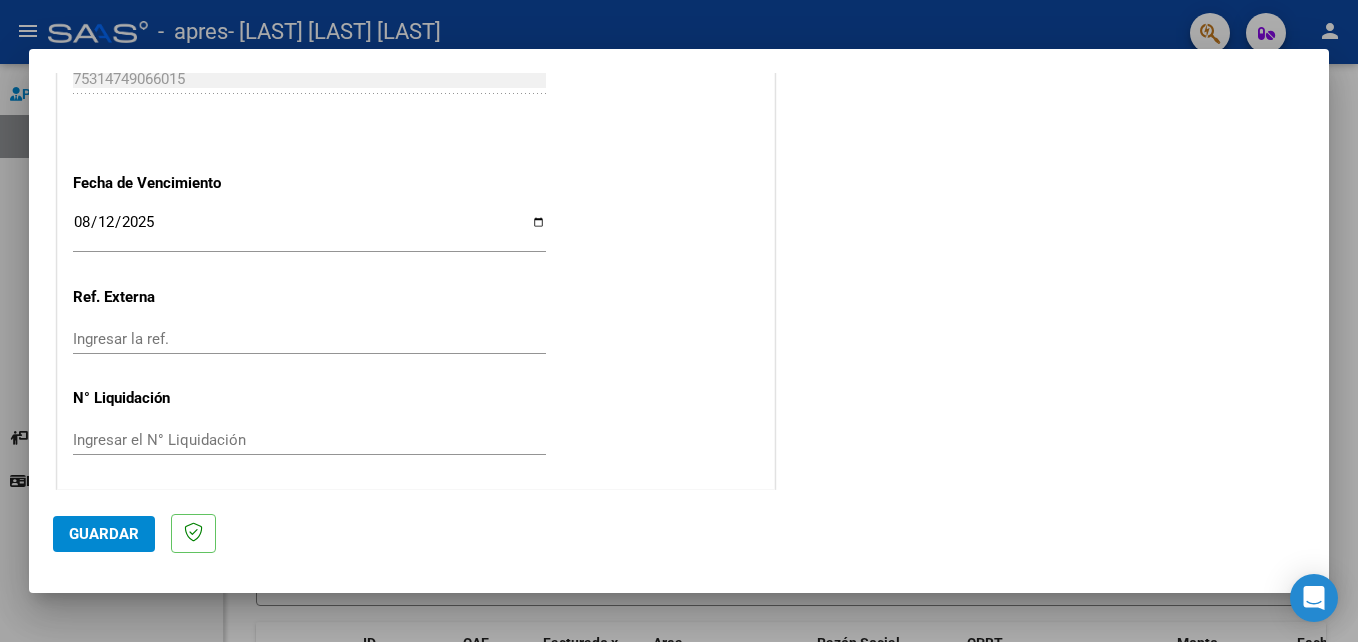 scroll, scrollTop: 1306, scrollLeft: 0, axis: vertical 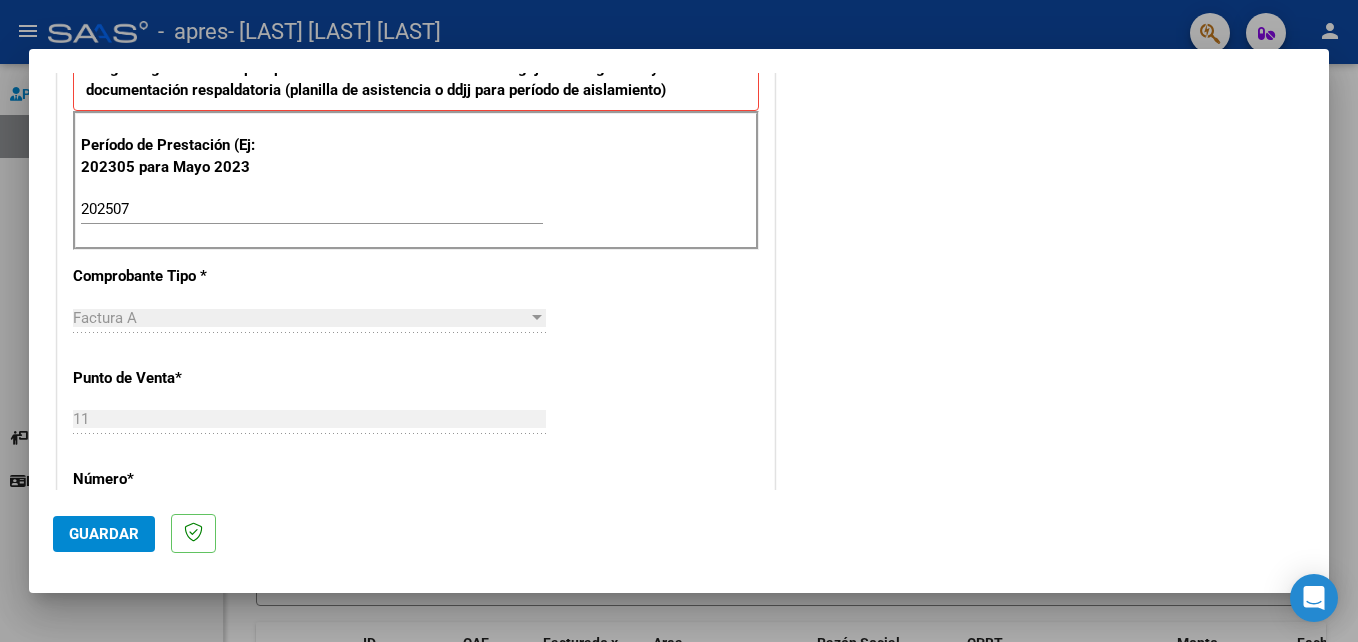 drag, startPoint x: 1357, startPoint y: 241, endPoint x: 1325, endPoint y: 132, distance: 113.600174 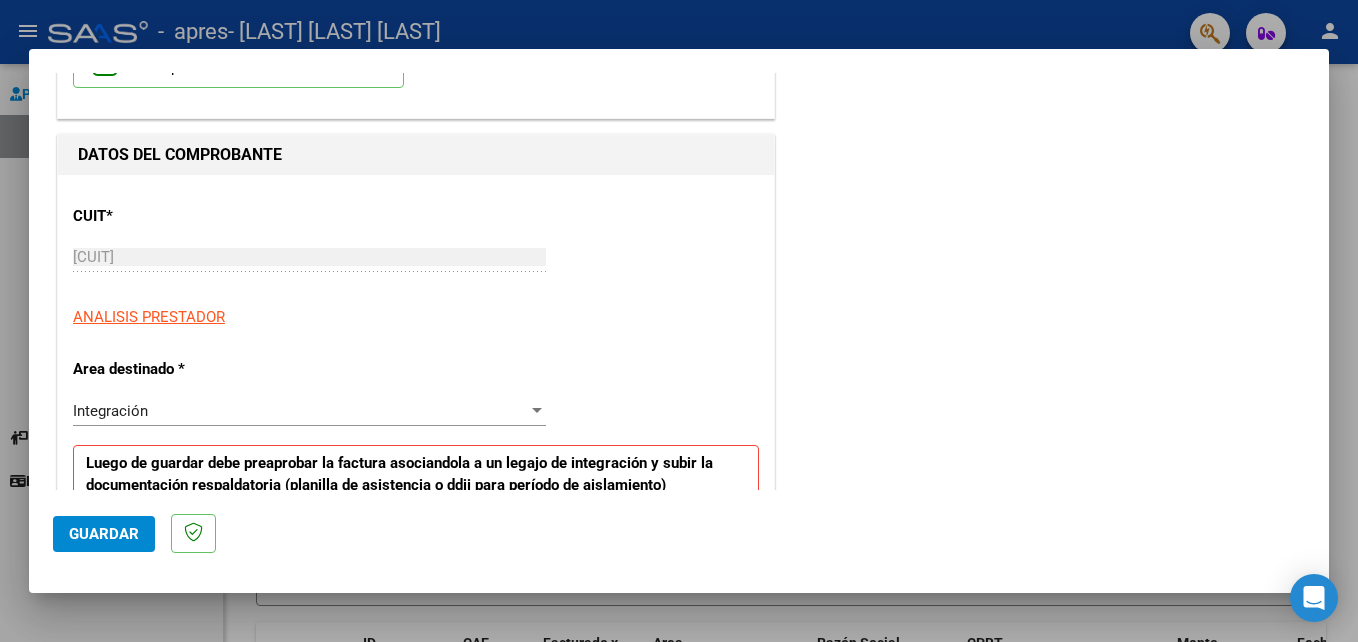 scroll, scrollTop: 0, scrollLeft: 0, axis: both 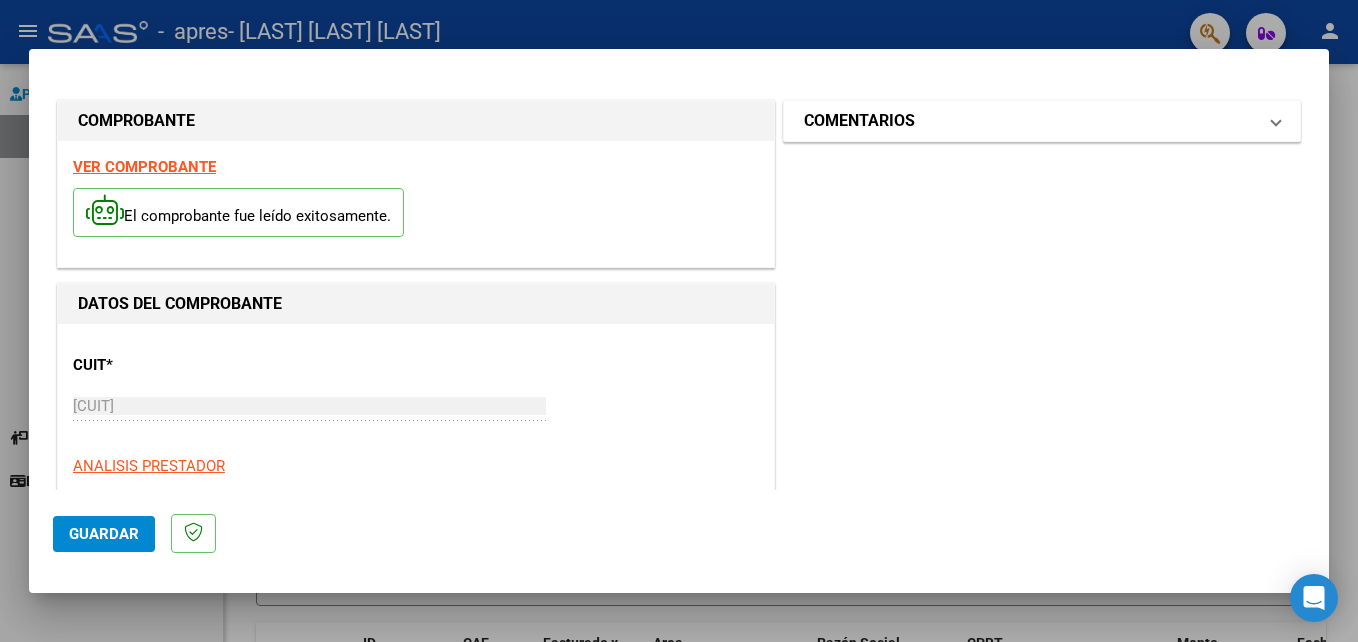click on "COMENTARIOS" at bounding box center [1030, 121] 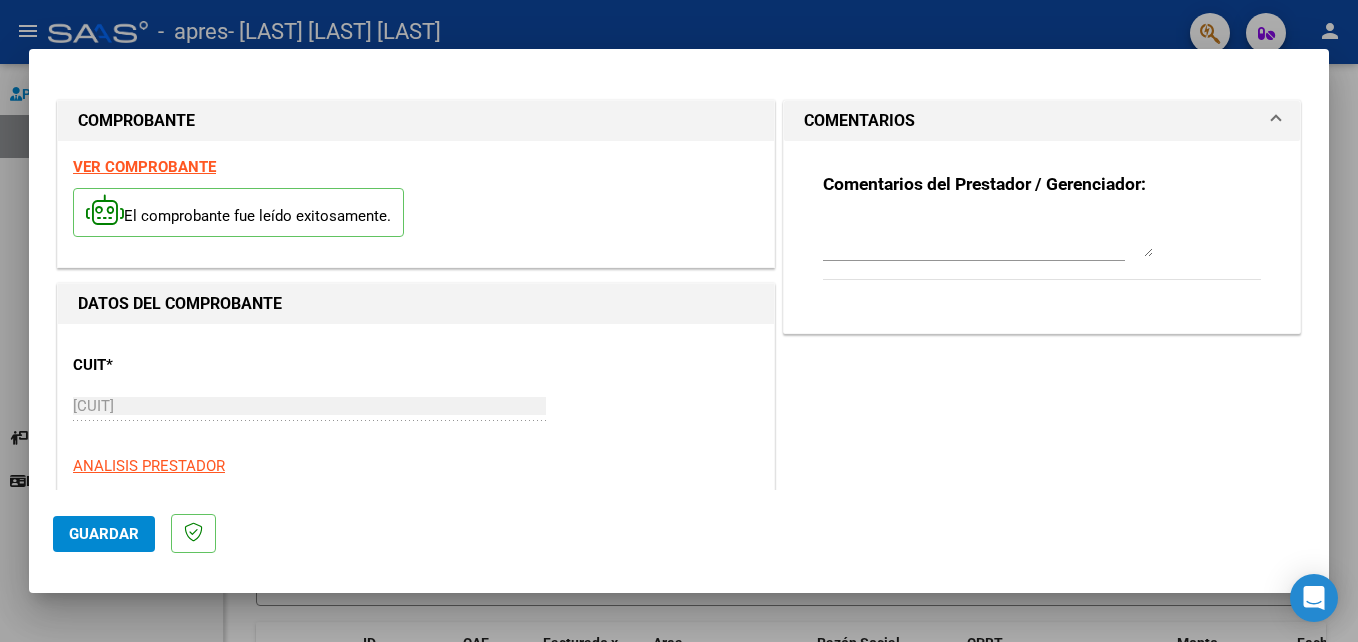 click on "Guardar" 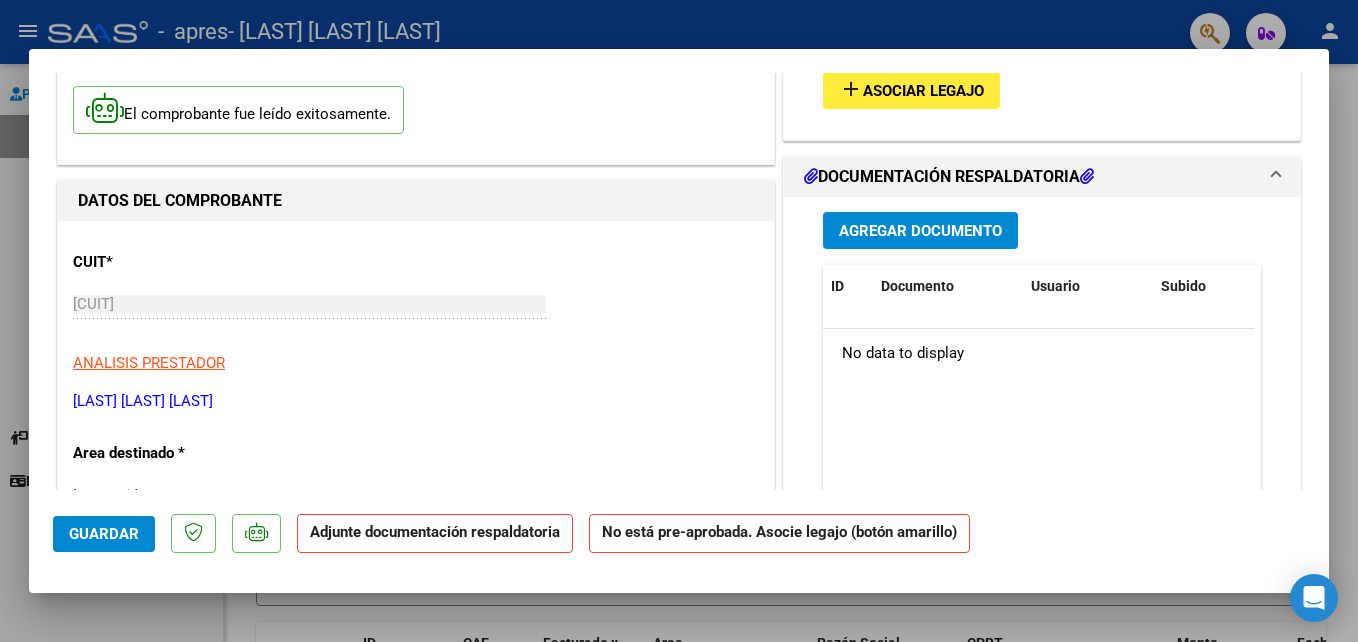 scroll, scrollTop: 145, scrollLeft: 0, axis: vertical 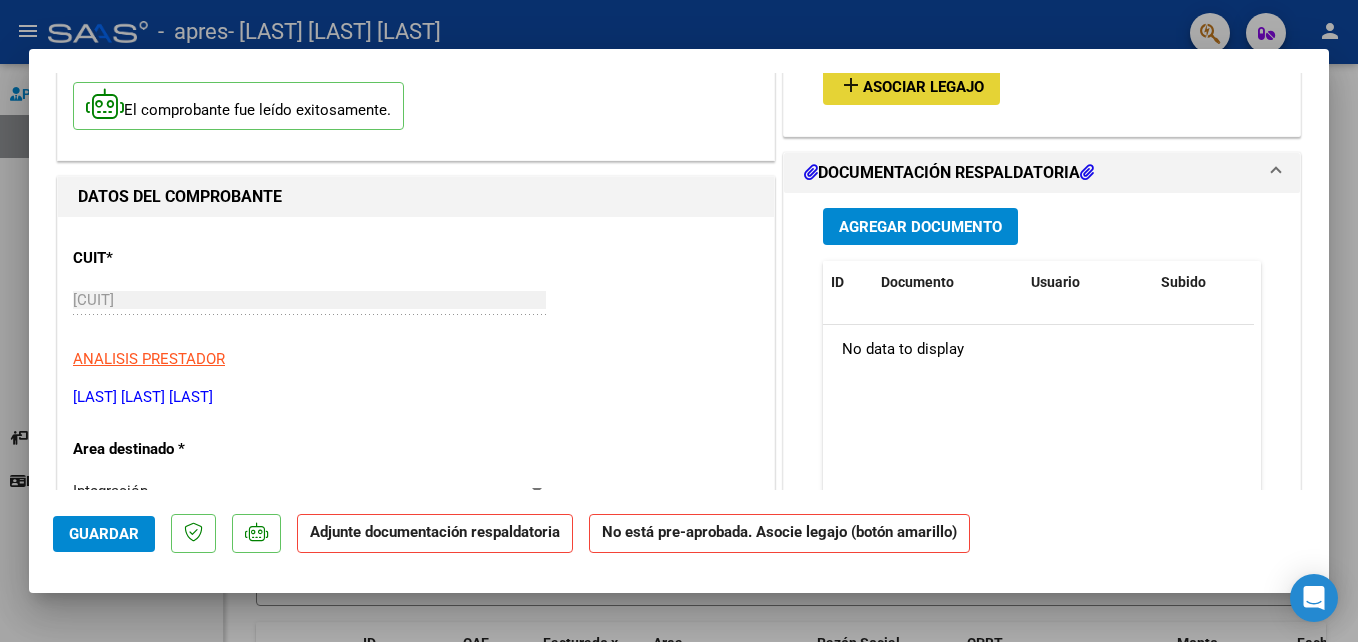 click on "add Asociar Legajo" at bounding box center [911, 86] 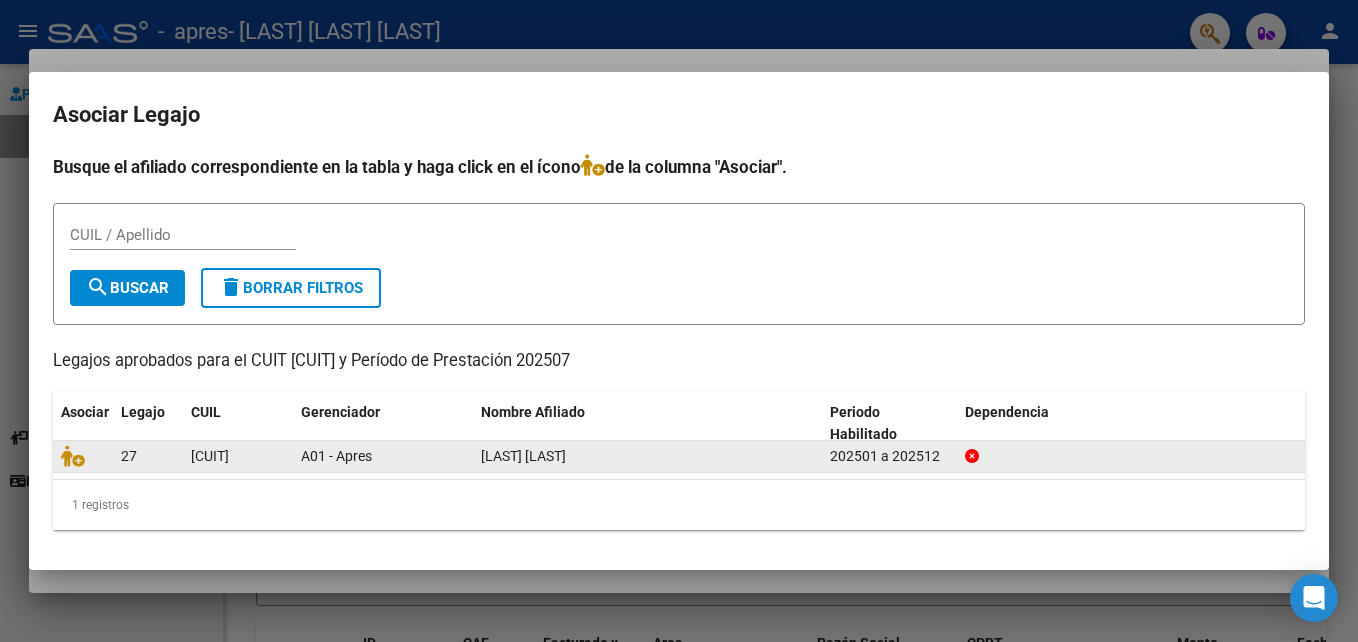 click on "[LAST] [LAST]" 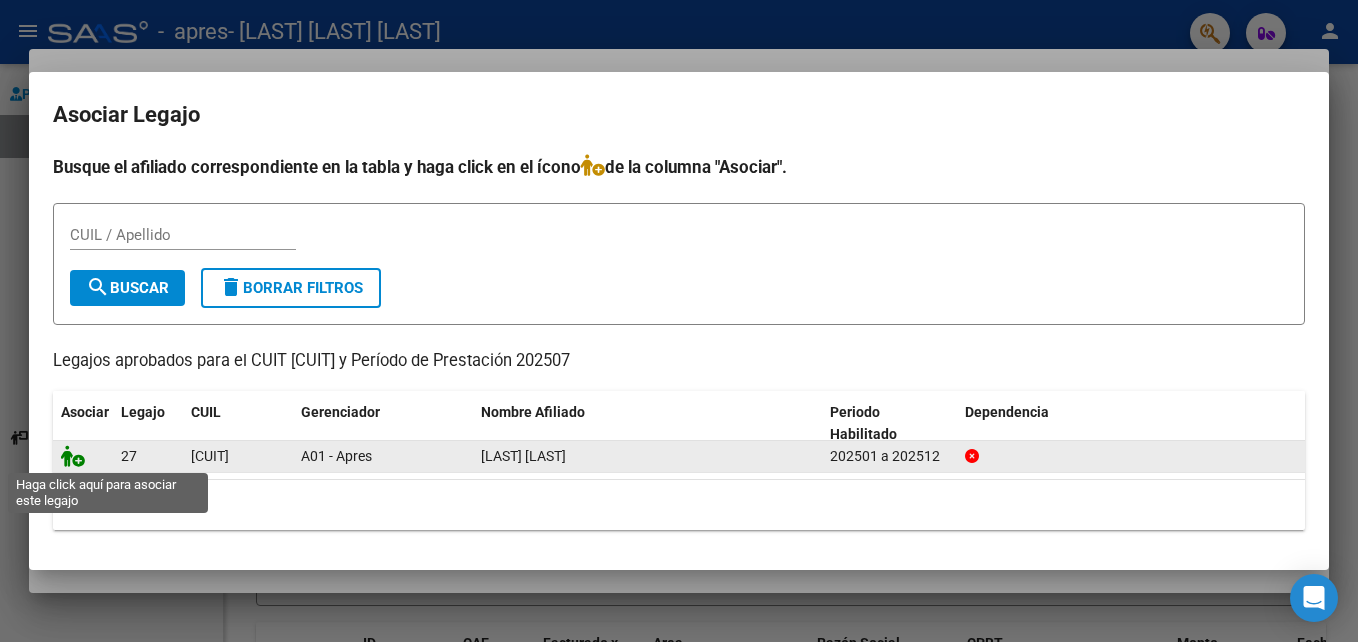 click 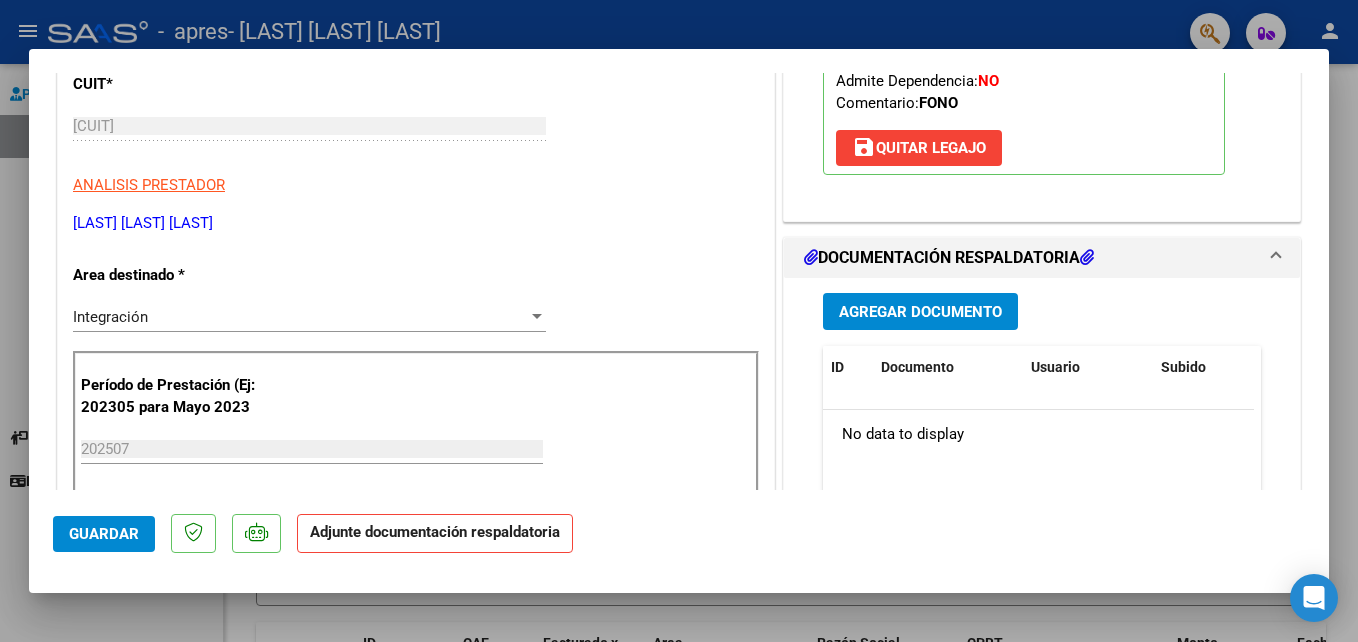scroll, scrollTop: 372, scrollLeft: 0, axis: vertical 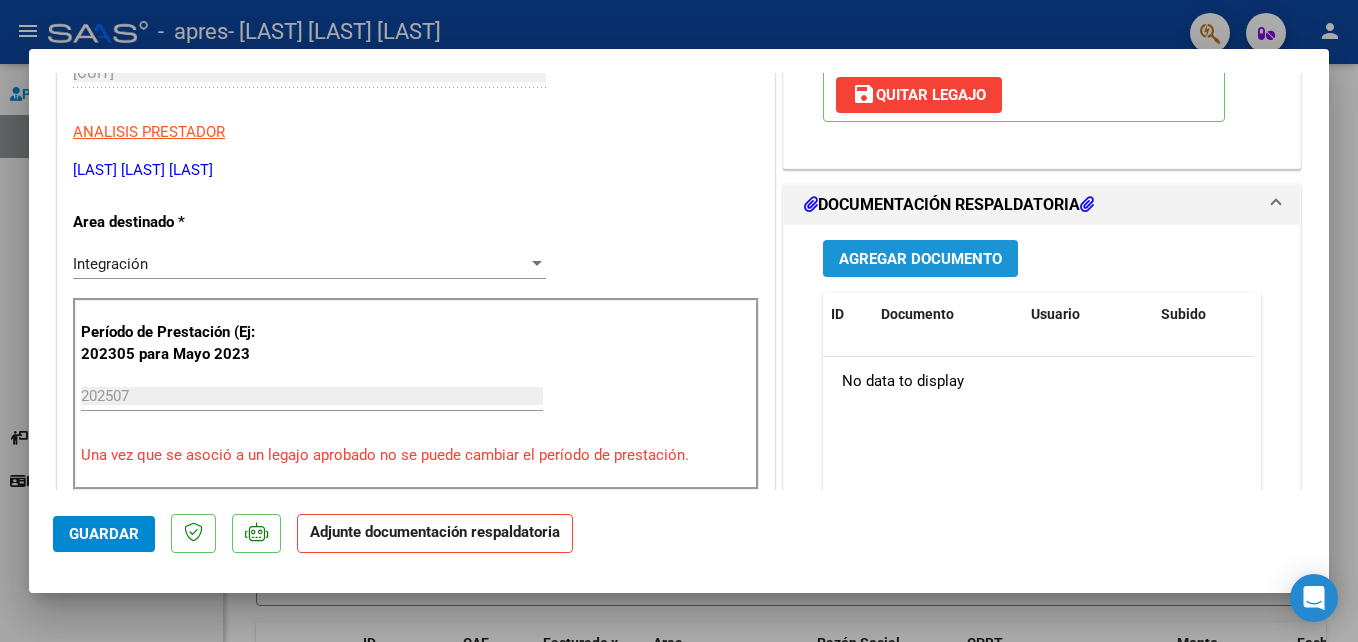 click on "Agregar Documento" at bounding box center (920, 259) 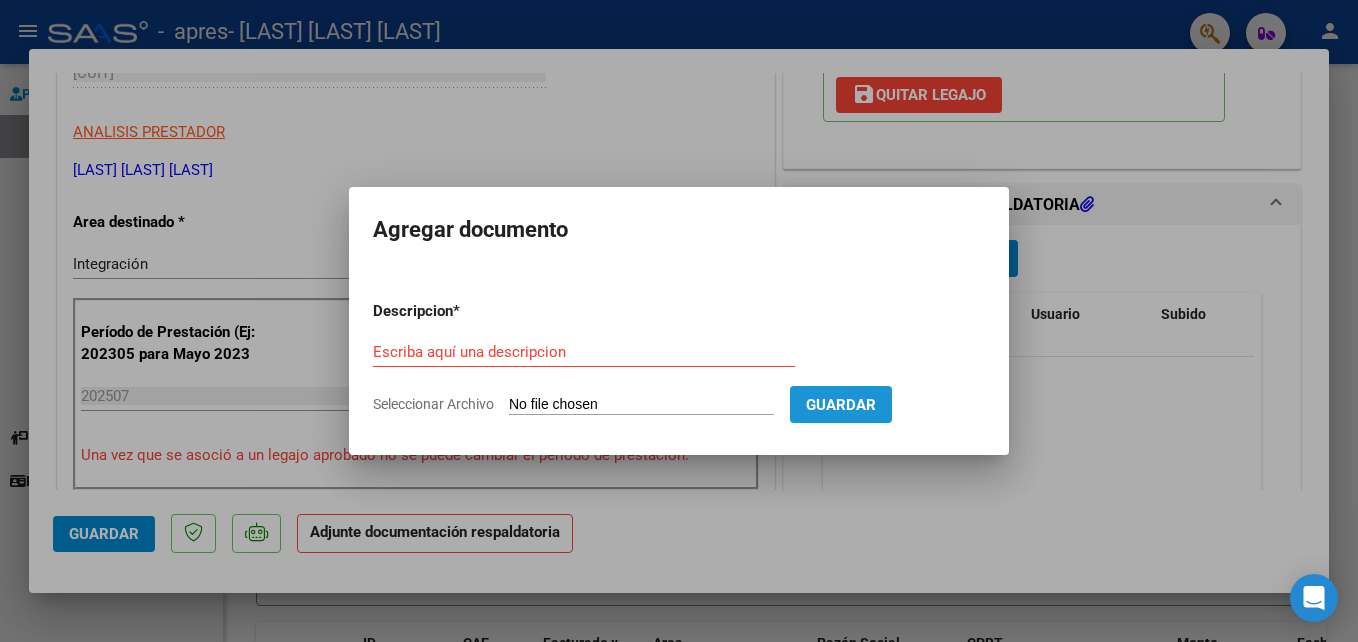 click on "Guardar" at bounding box center [841, 404] 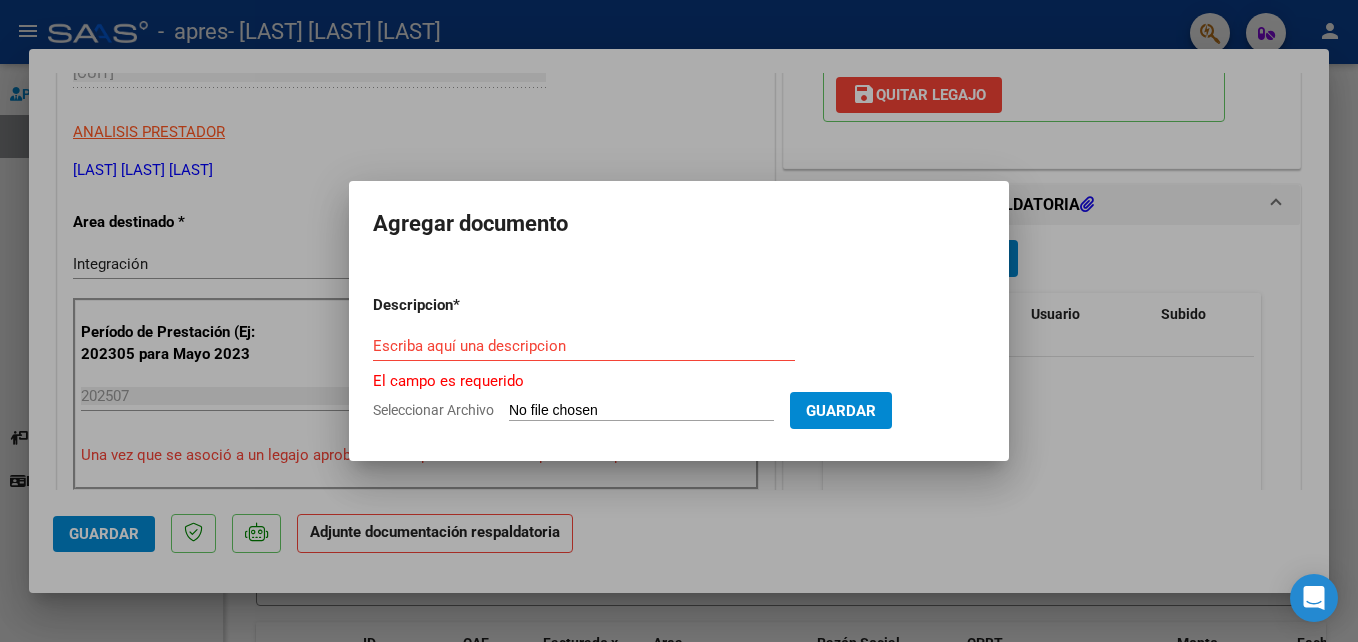 click on "Descripcion  *   Escriba aquí una descripcion   El campo es requerido Seleccionar Archivo Guardar" at bounding box center (679, 358) 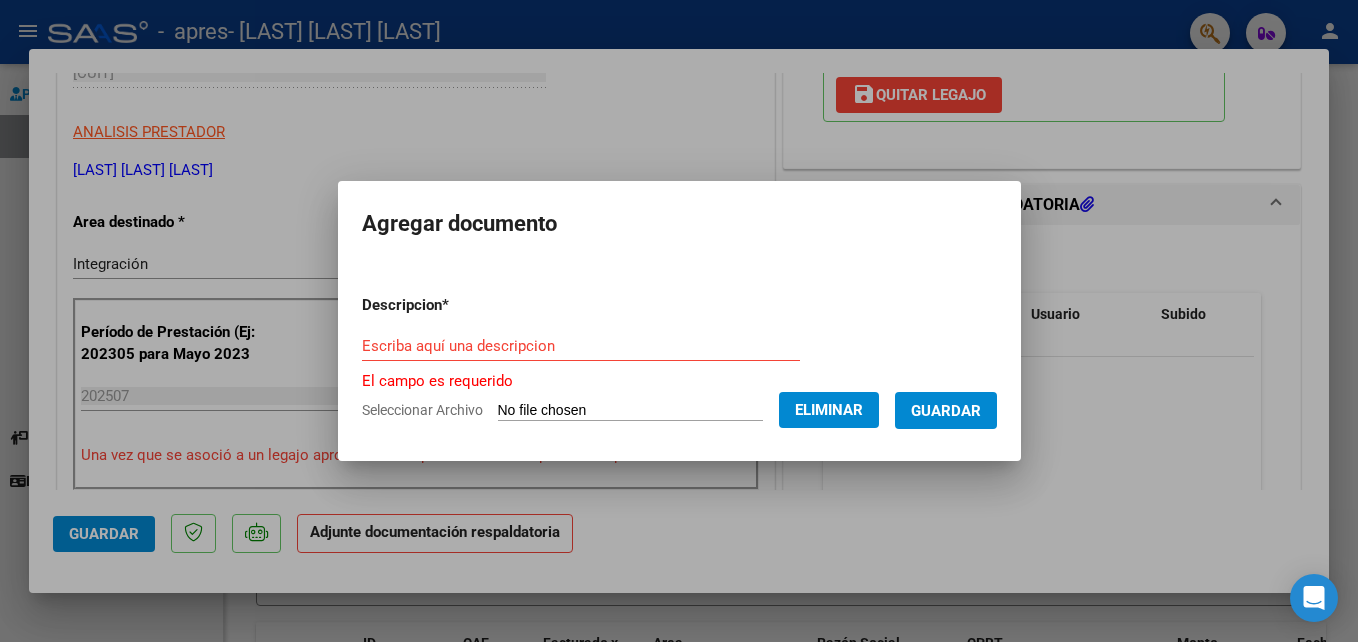 click on "Escriba aquí una descripcion" at bounding box center [581, 346] 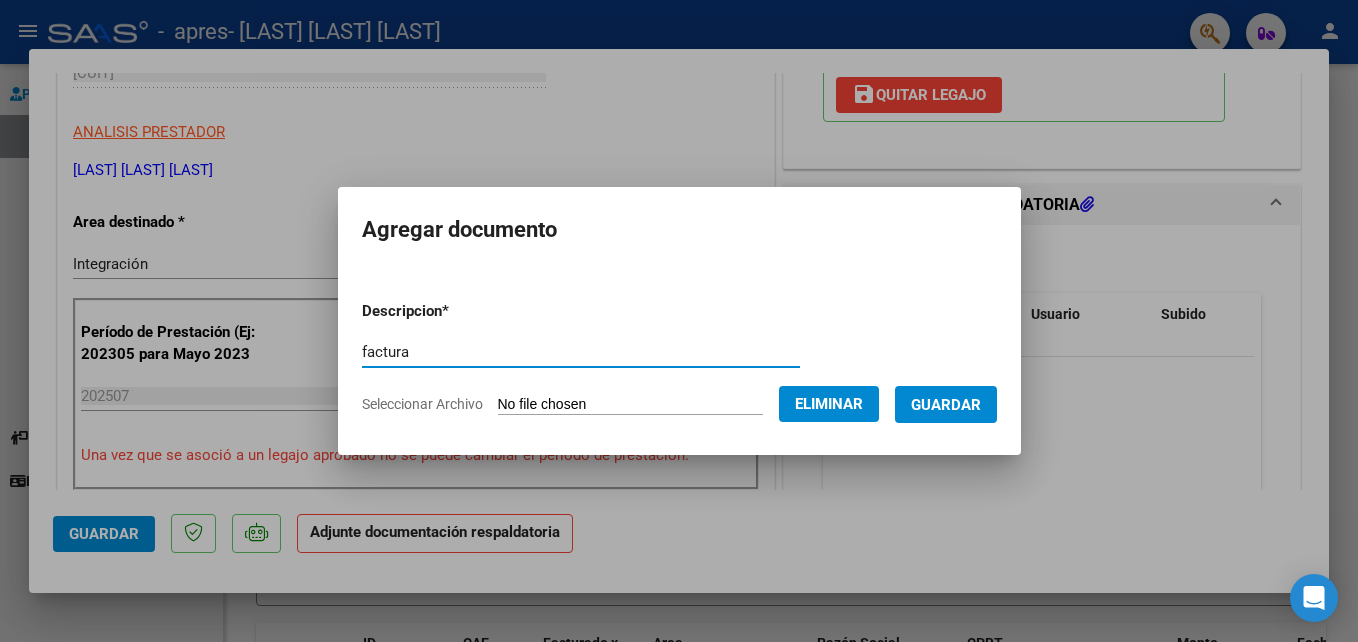 type on "factura" 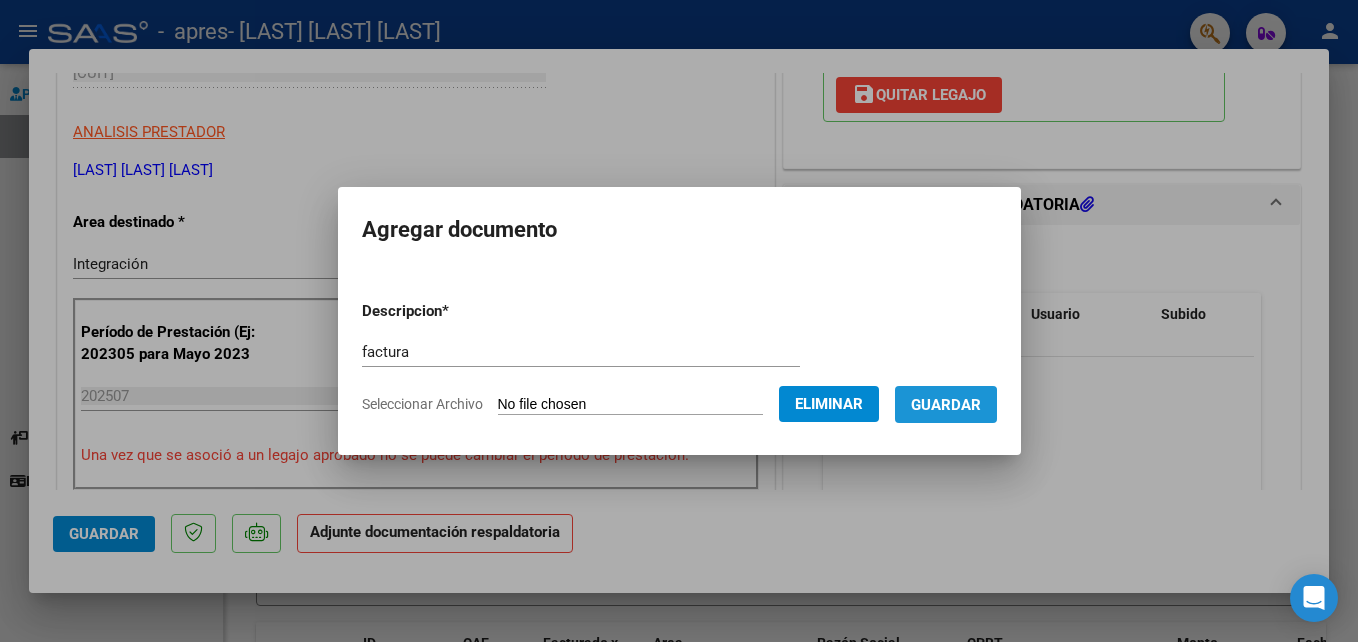 click on "Guardar" at bounding box center (946, 405) 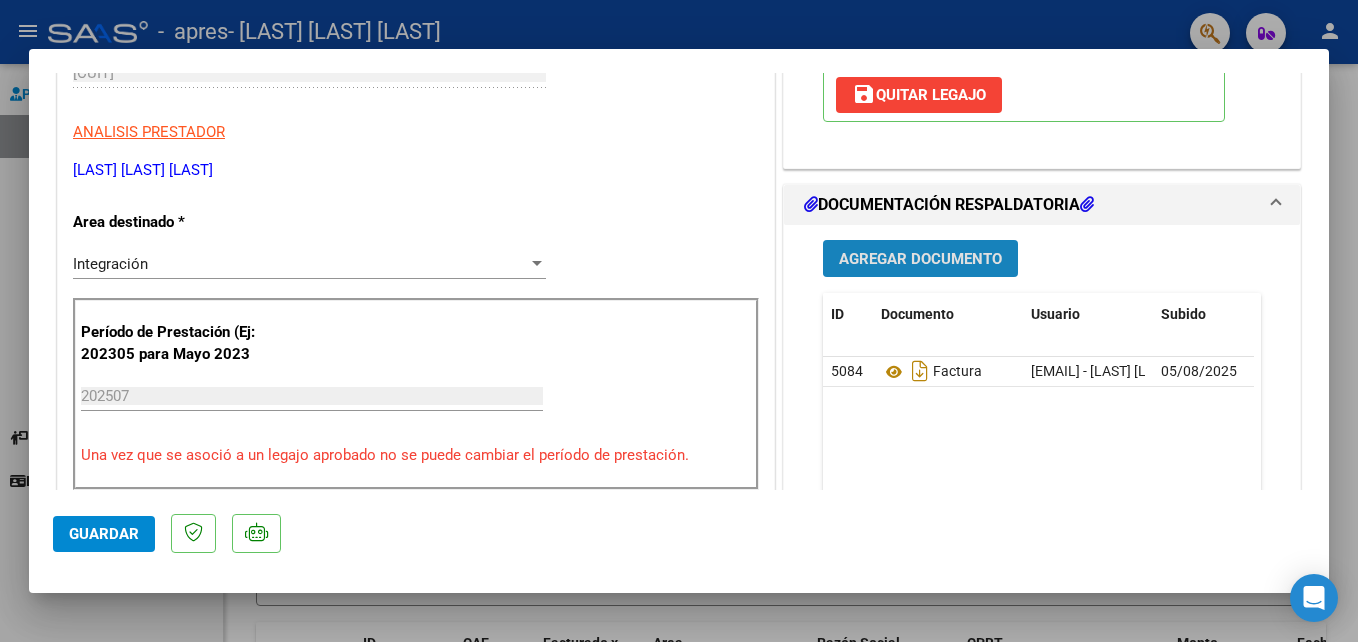 click on "Agregar Documento" at bounding box center [920, 259] 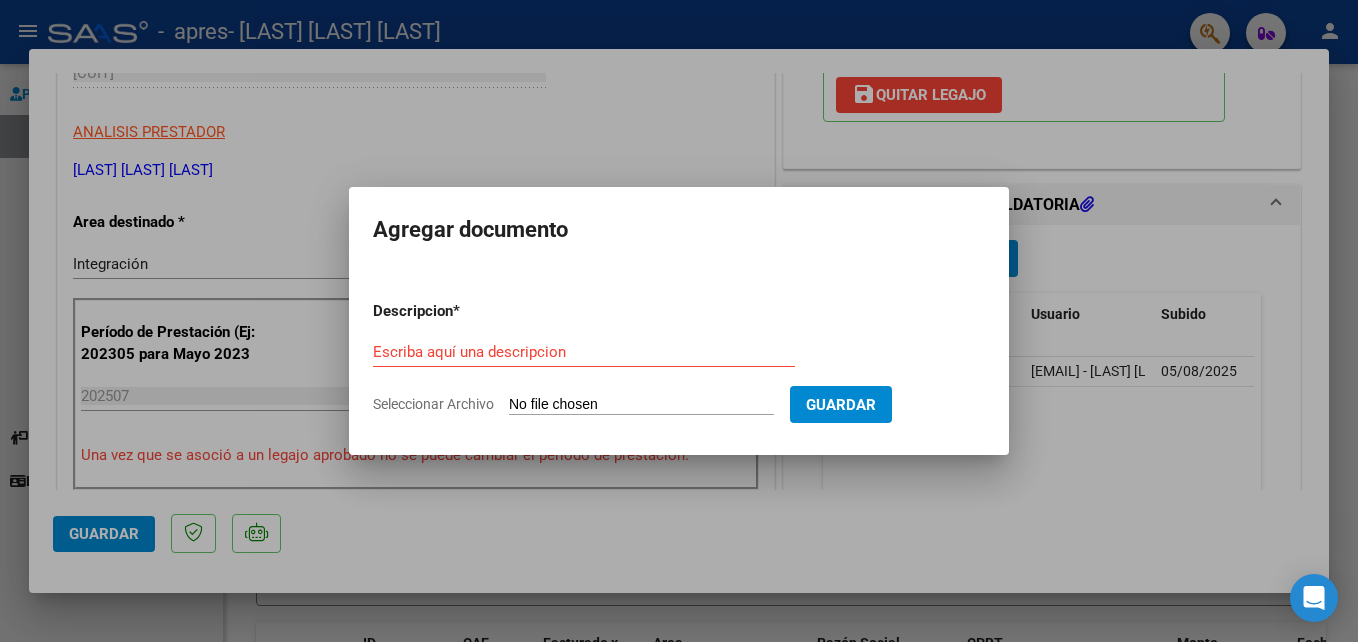 click on "Seleccionar Archivo" 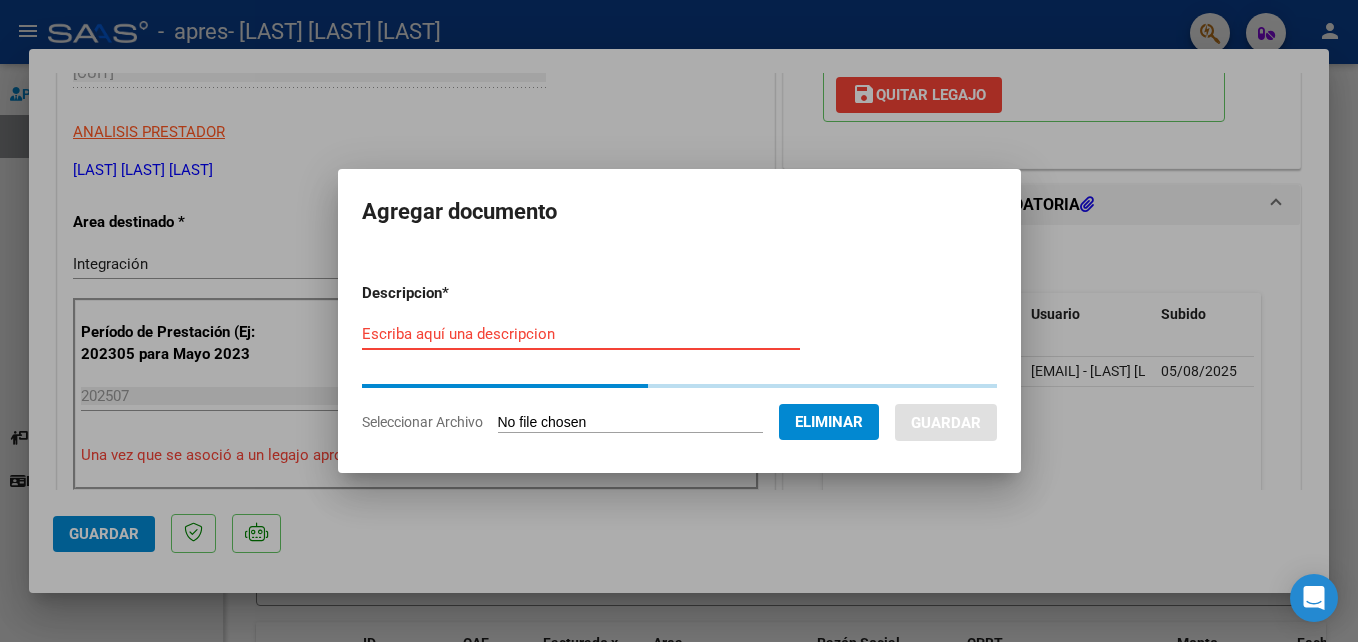 click on "Escriba aquí una descripcion" at bounding box center [581, 334] 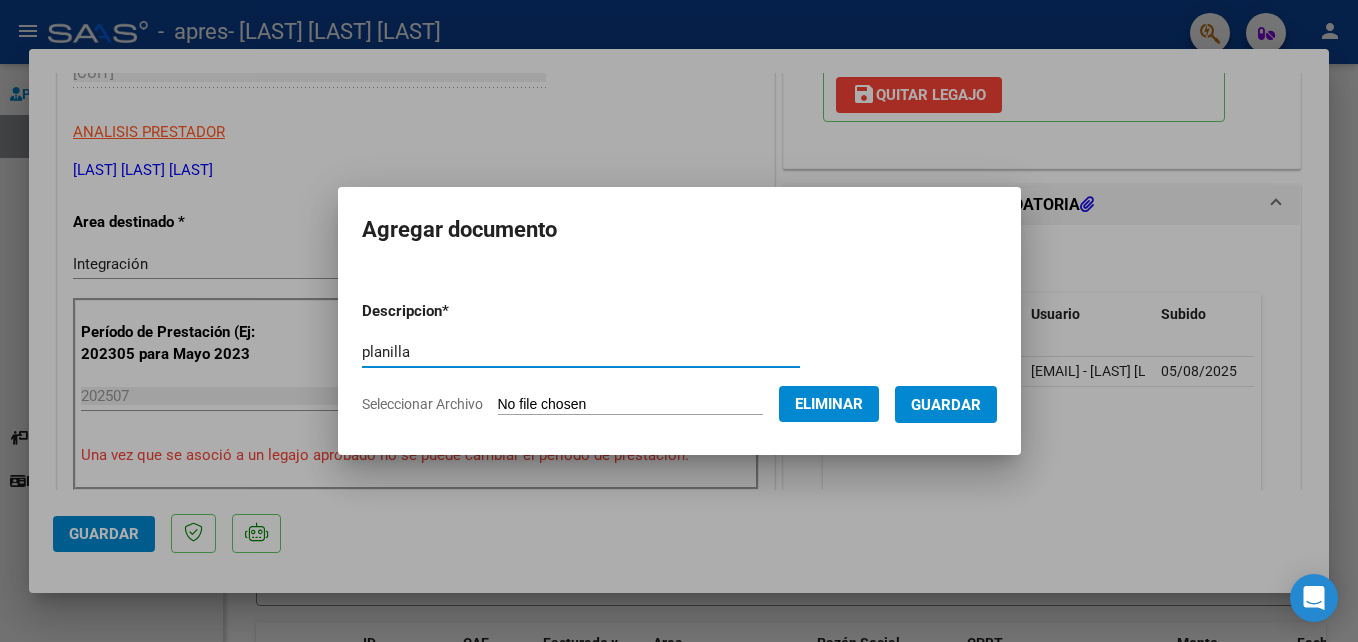 type on "planilla" 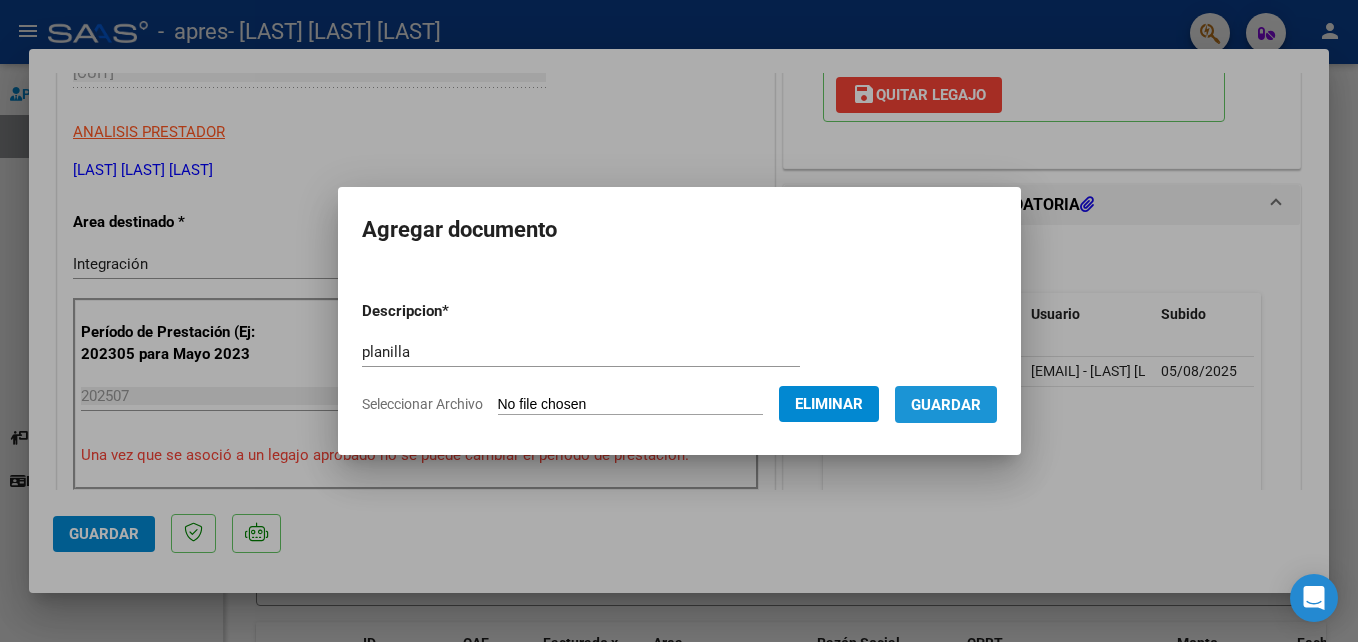 click on "Guardar" at bounding box center (946, 404) 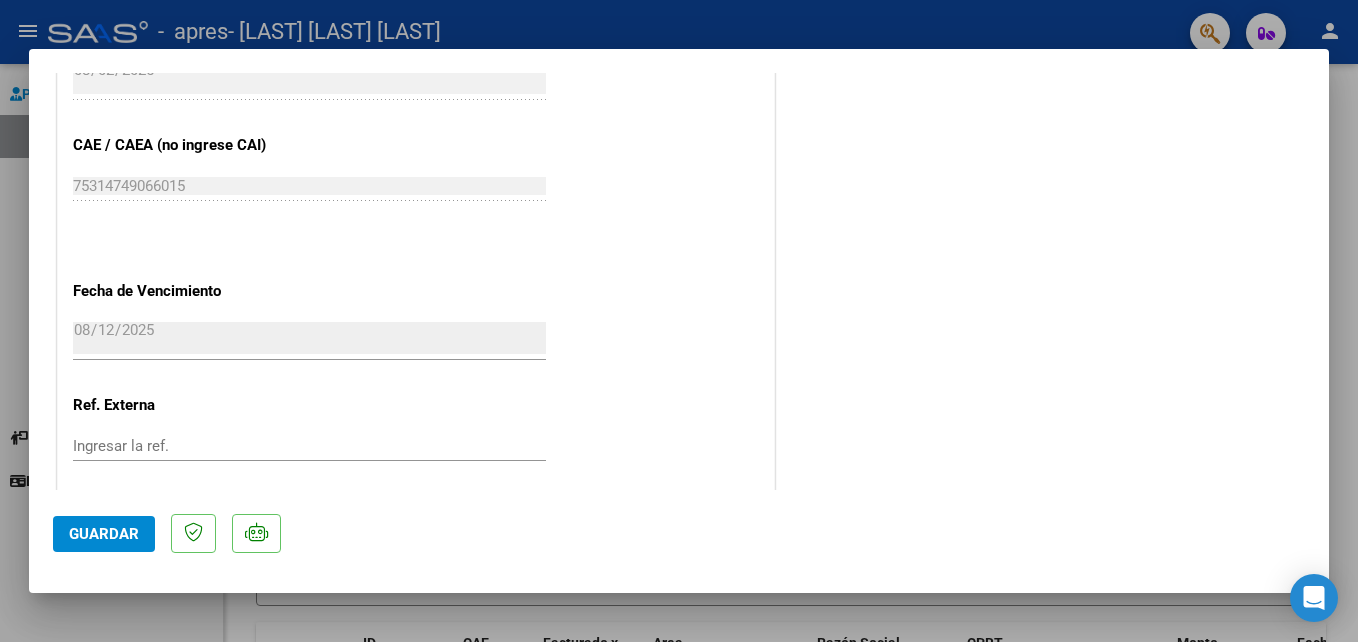 scroll, scrollTop: 1272, scrollLeft: 0, axis: vertical 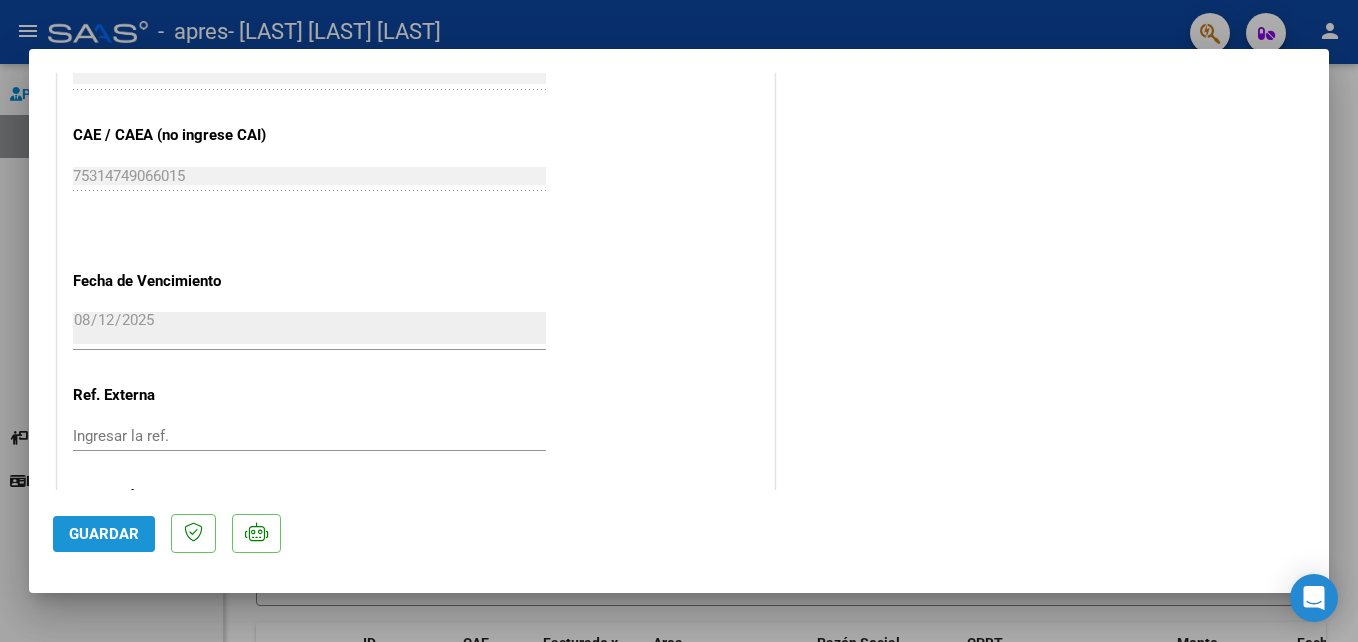 click on "Guardar" 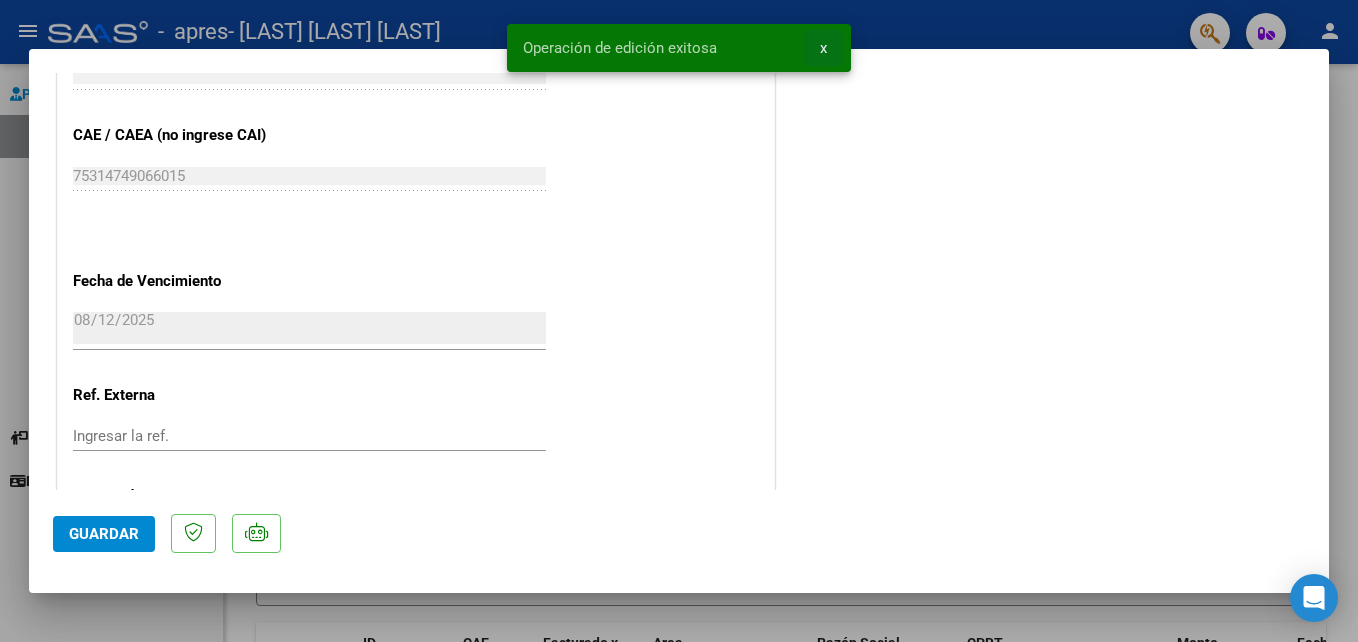 click on "x" at bounding box center (823, 48) 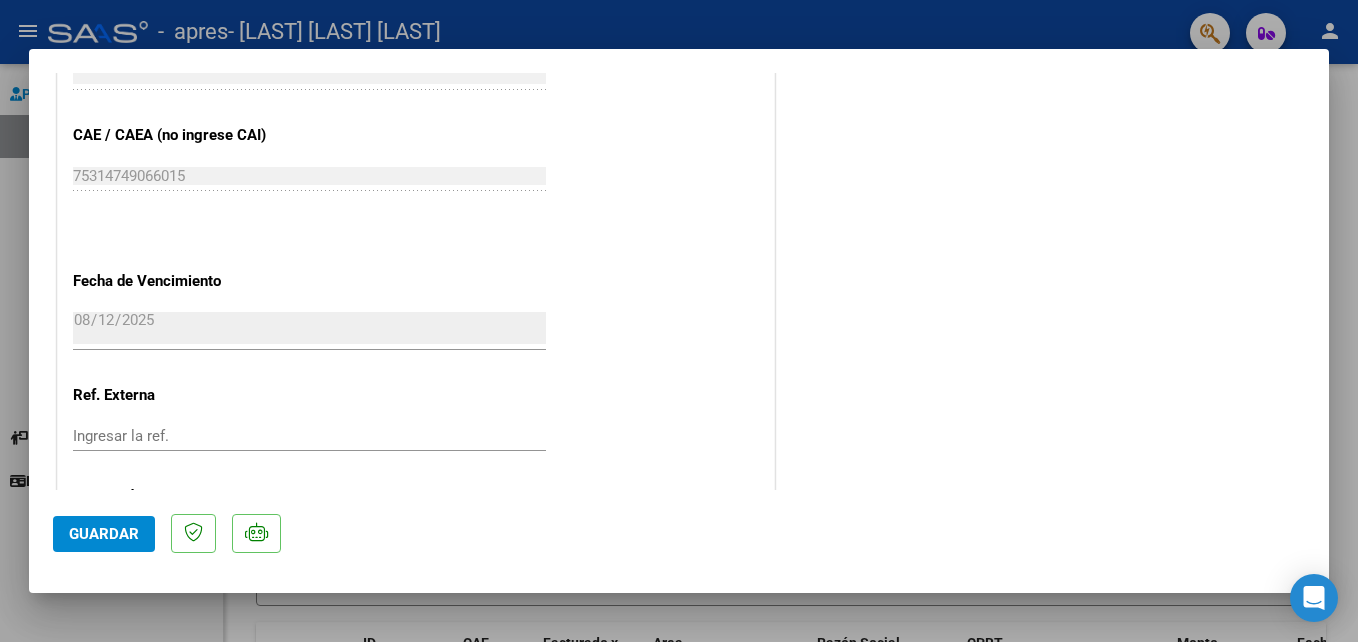 type 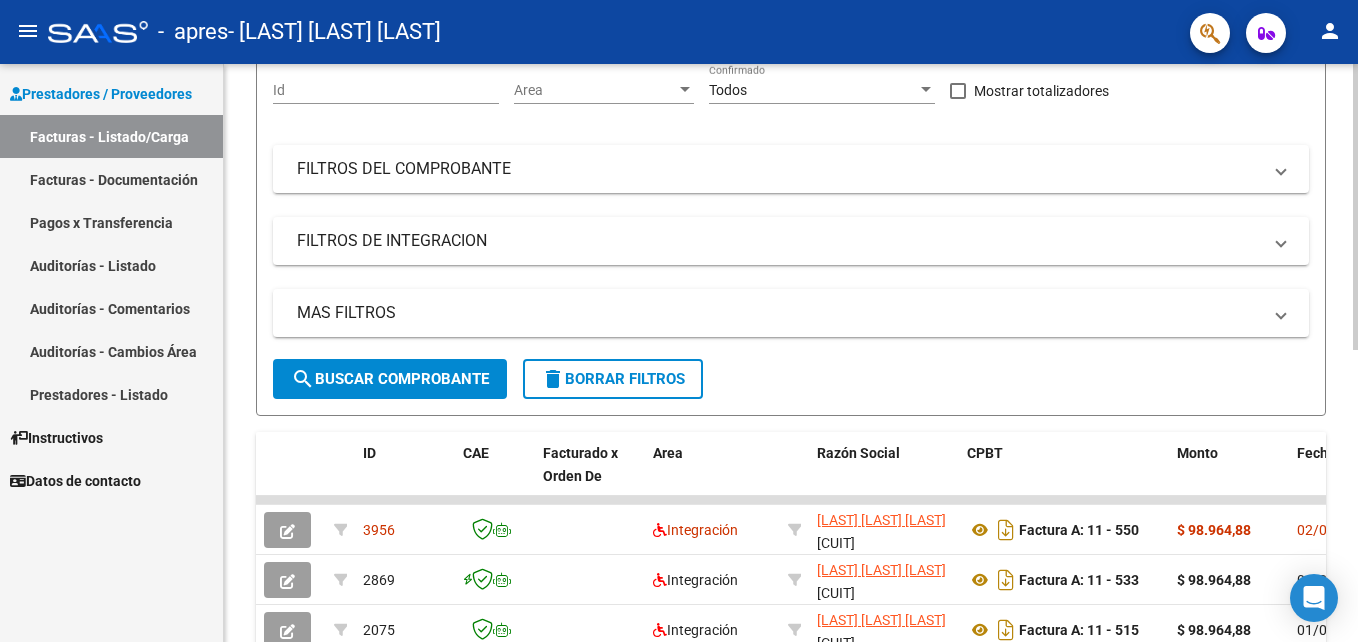 scroll, scrollTop: 192, scrollLeft: 0, axis: vertical 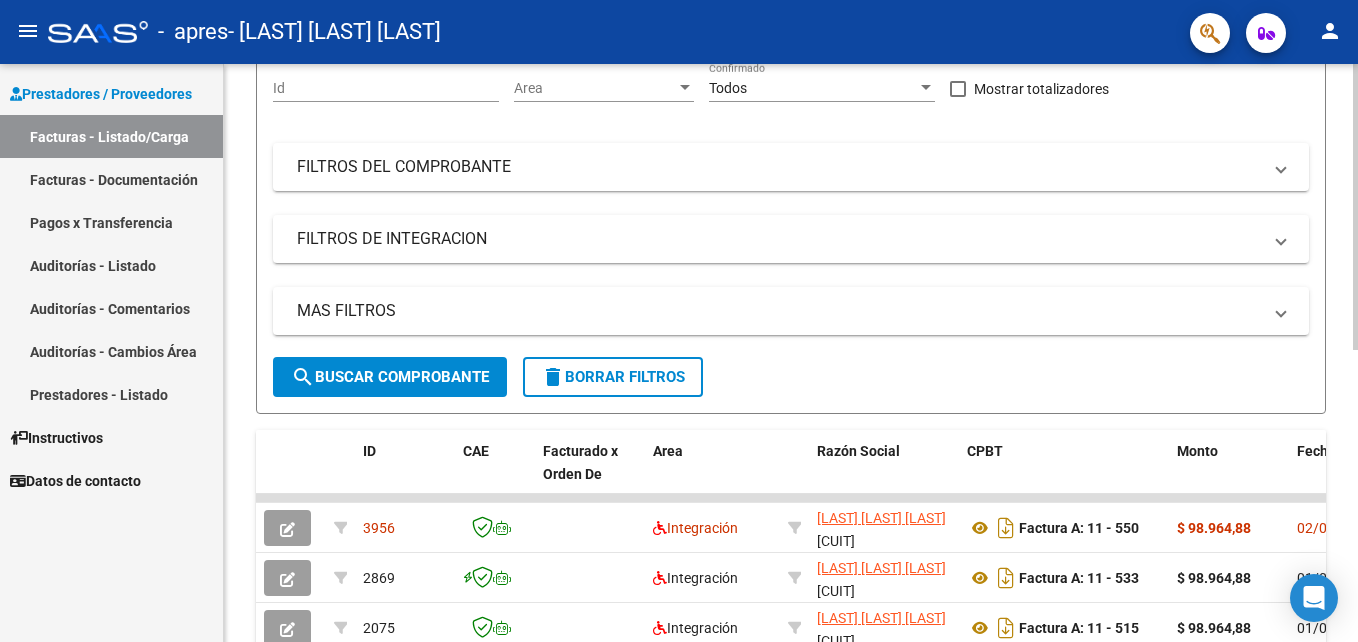 click on "Video tutorial   PRESTADORES -> Listado de CPBTs Emitidos por Prestadores / Proveedores (alt+q)   Cargar Comprobante
cloud_download  CSV  cloud_download  EXCEL  cloud_download  Estandar   Descarga Masiva
Filtros Id Area Area Todos Confirmado   Mostrar totalizadores   FILTROS DEL COMPROBANTE  Comprobante Tipo Comprobante Tipo Start date – End date Fec. Comprobante Desde / Hasta Días Emisión Desde(cant. días) Días Emisión Hasta(cant. días) CUIT / Razón Social Pto. Venta Nro. Comprobante Código SSS CAE Válido CAE Válido Todos Cargado Módulo Hosp. Todos Tiene facturacion Apócrifa Hospital Refes  FILTROS DE INTEGRACION  Período De Prestación Campos del Archivo de Rendición Devuelto x SSS (dr_envio) Todos Rendido x SSS (dr_envio) Tipo de Registro Tipo de Registro Período Presentación Período Presentación Campos del Legajo Asociado (preaprobación) Afiliado Legajo (cuil/nombre) Todos Solo facturas preaprobadas  MAS FILTROS  Todos Con Doc. Respaldatoria Todos Con Trazabilidad Todos – – 3" 